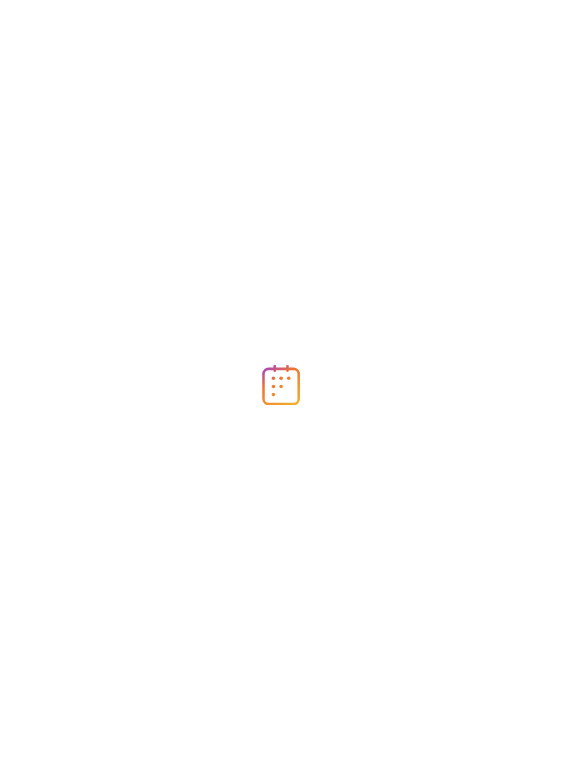 scroll, scrollTop: 0, scrollLeft: 0, axis: both 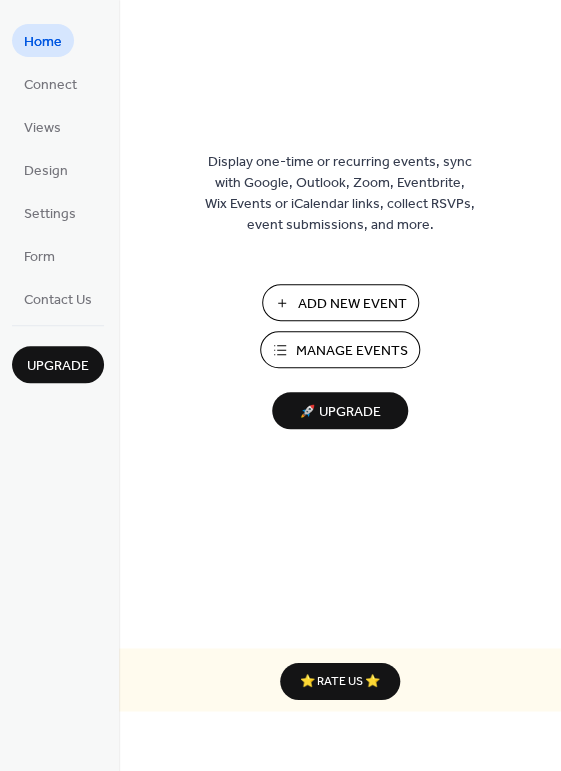 click on "Add New Event" at bounding box center [352, 304] 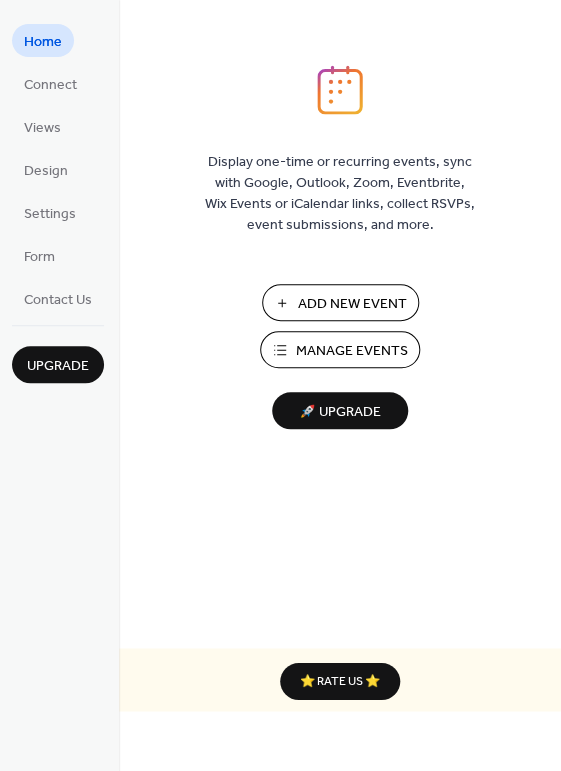 click on "Manage Events" at bounding box center (352, 351) 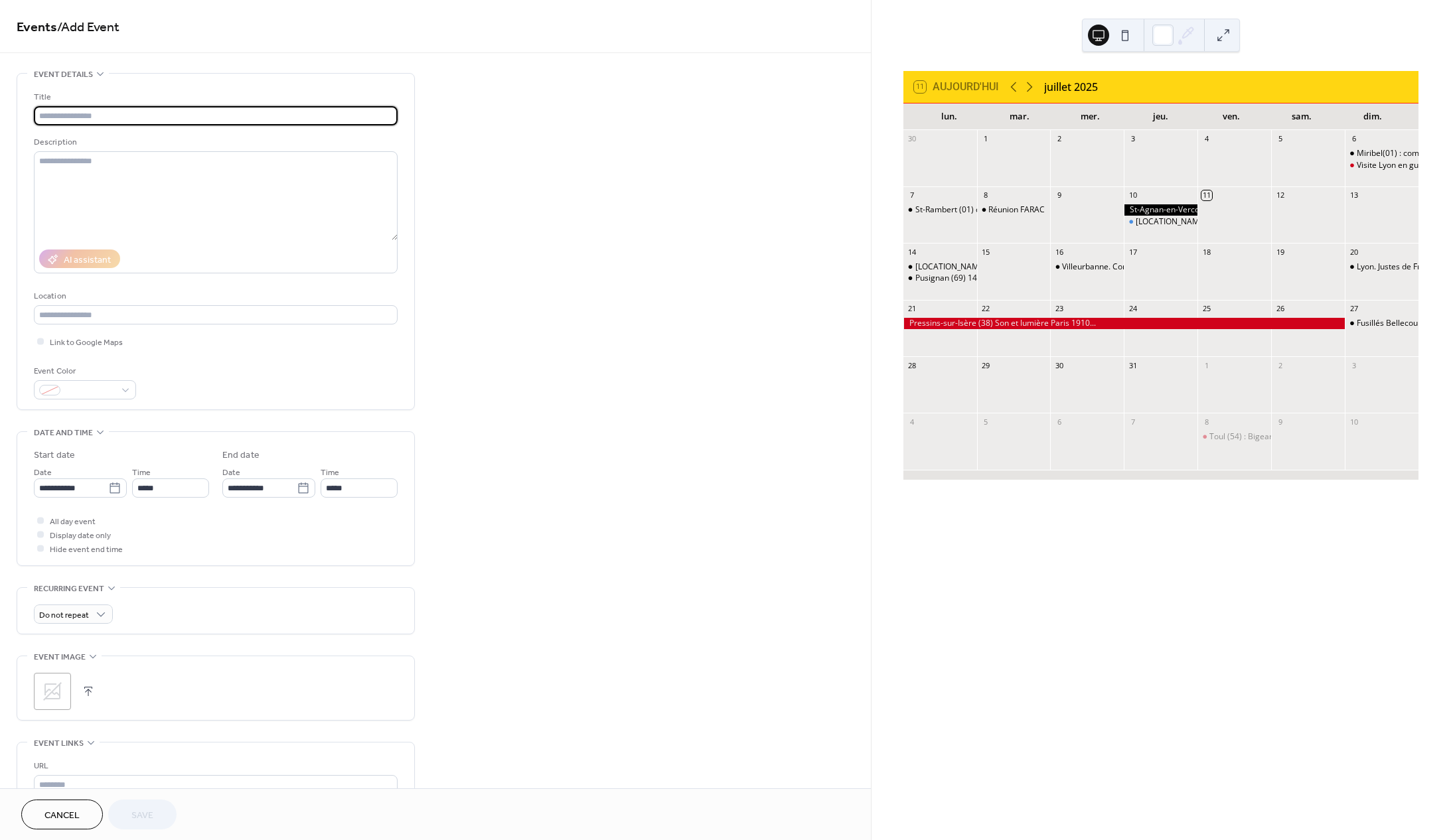 scroll, scrollTop: 0, scrollLeft: 0, axis: both 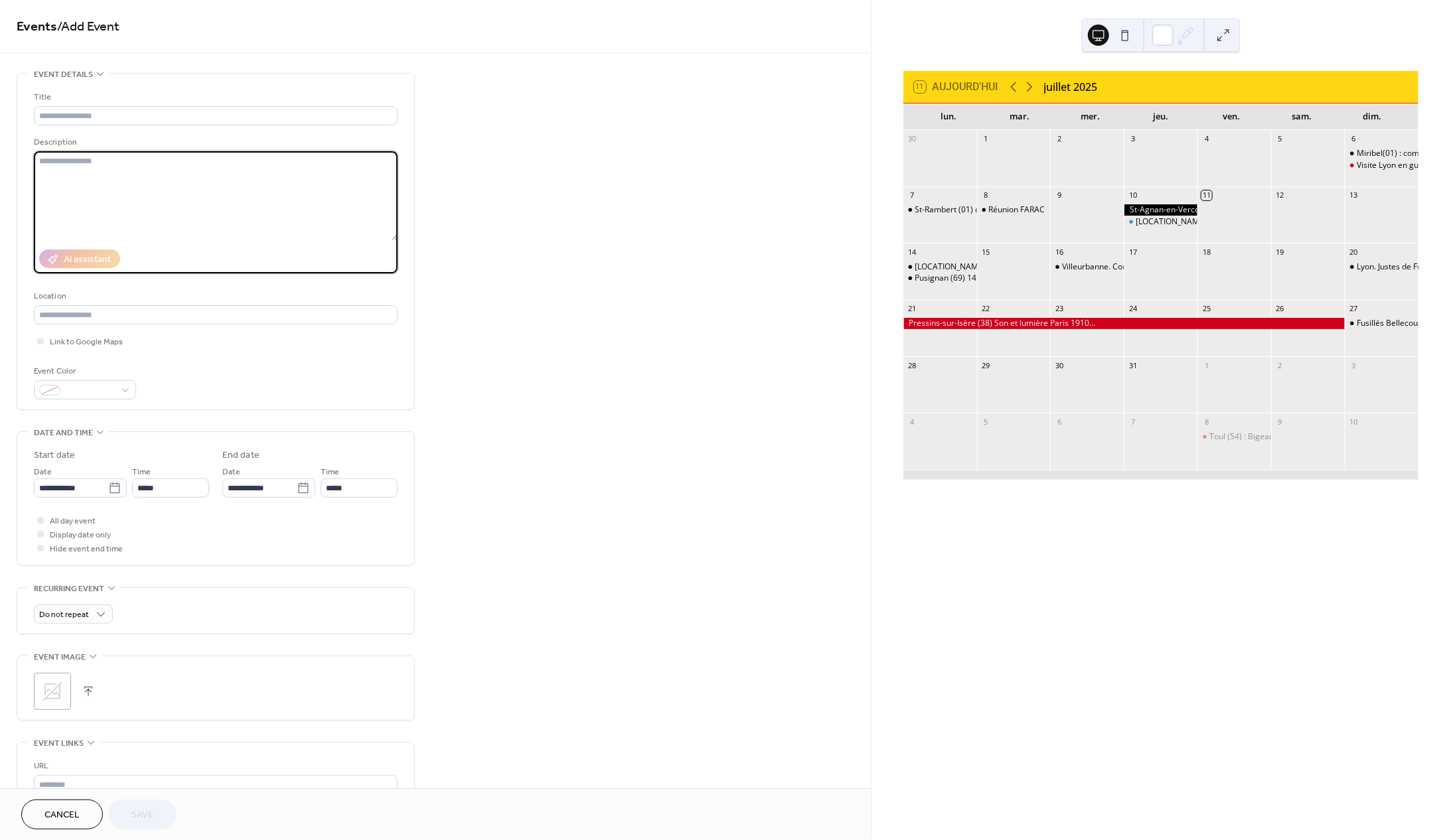 click at bounding box center (216, 196) 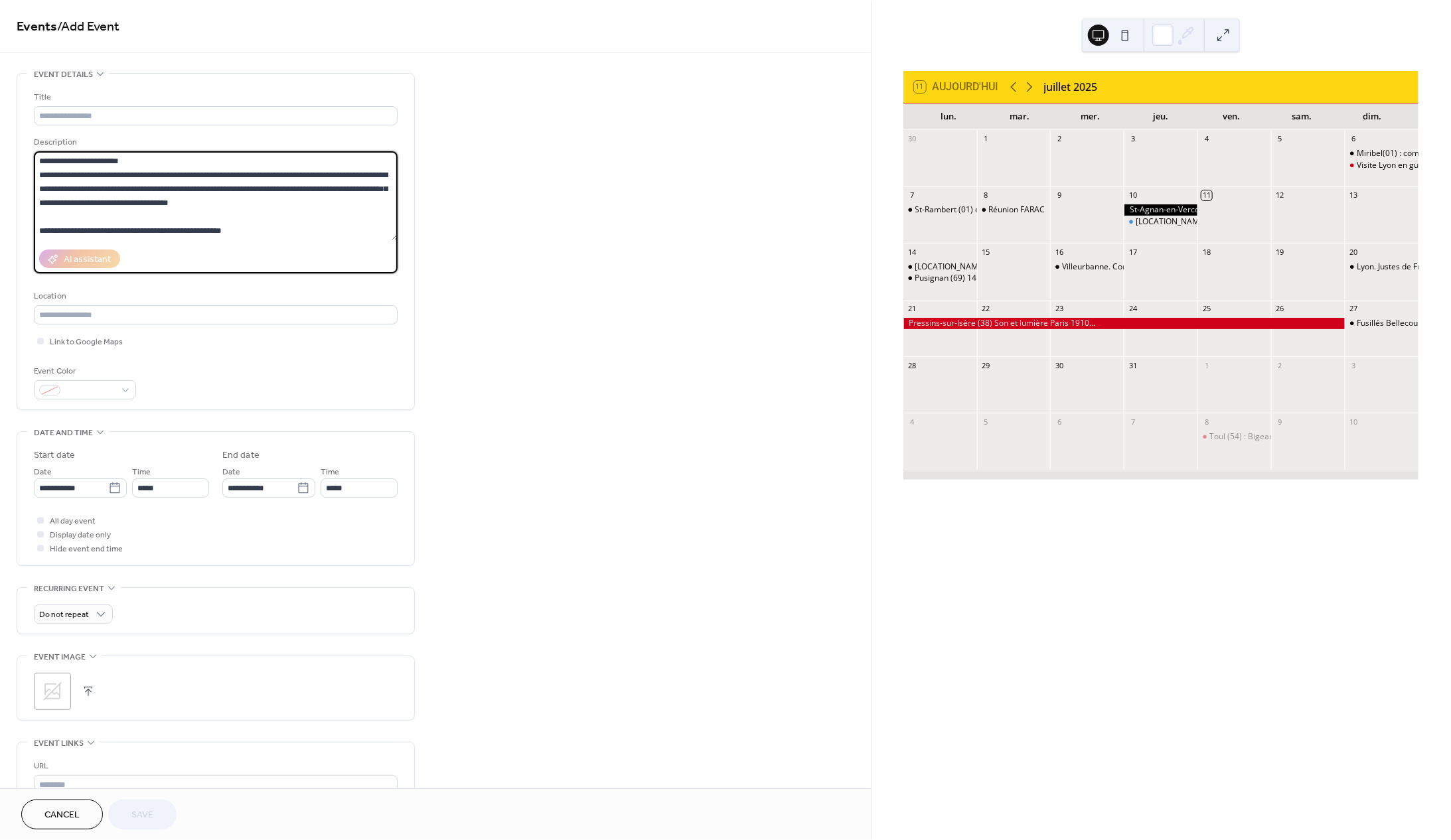 scroll, scrollTop: 1, scrollLeft: 0, axis: vertical 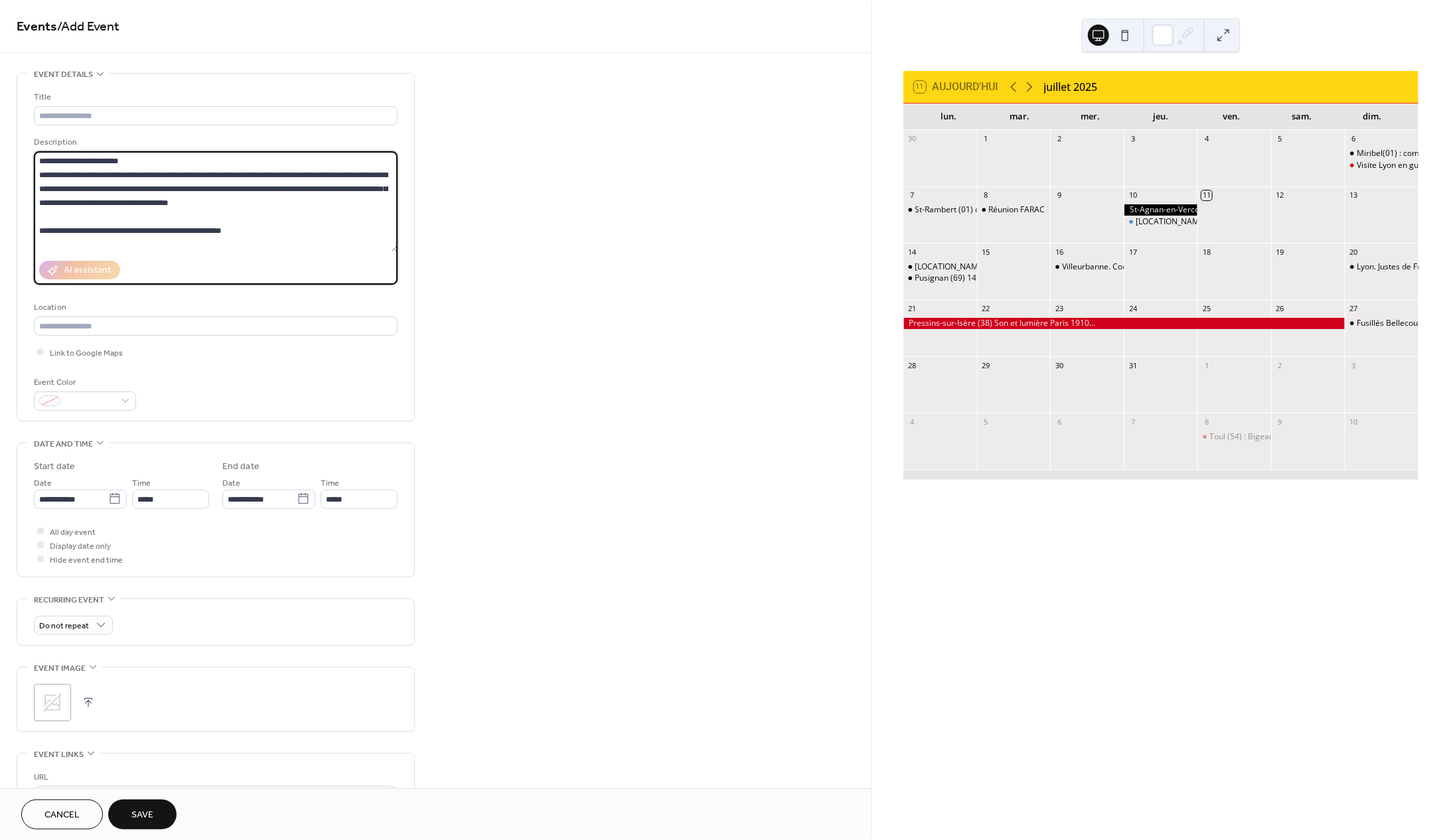 drag, startPoint x: 40, startPoint y: 231, endPoint x: 286, endPoint y: 232, distance: 246.002 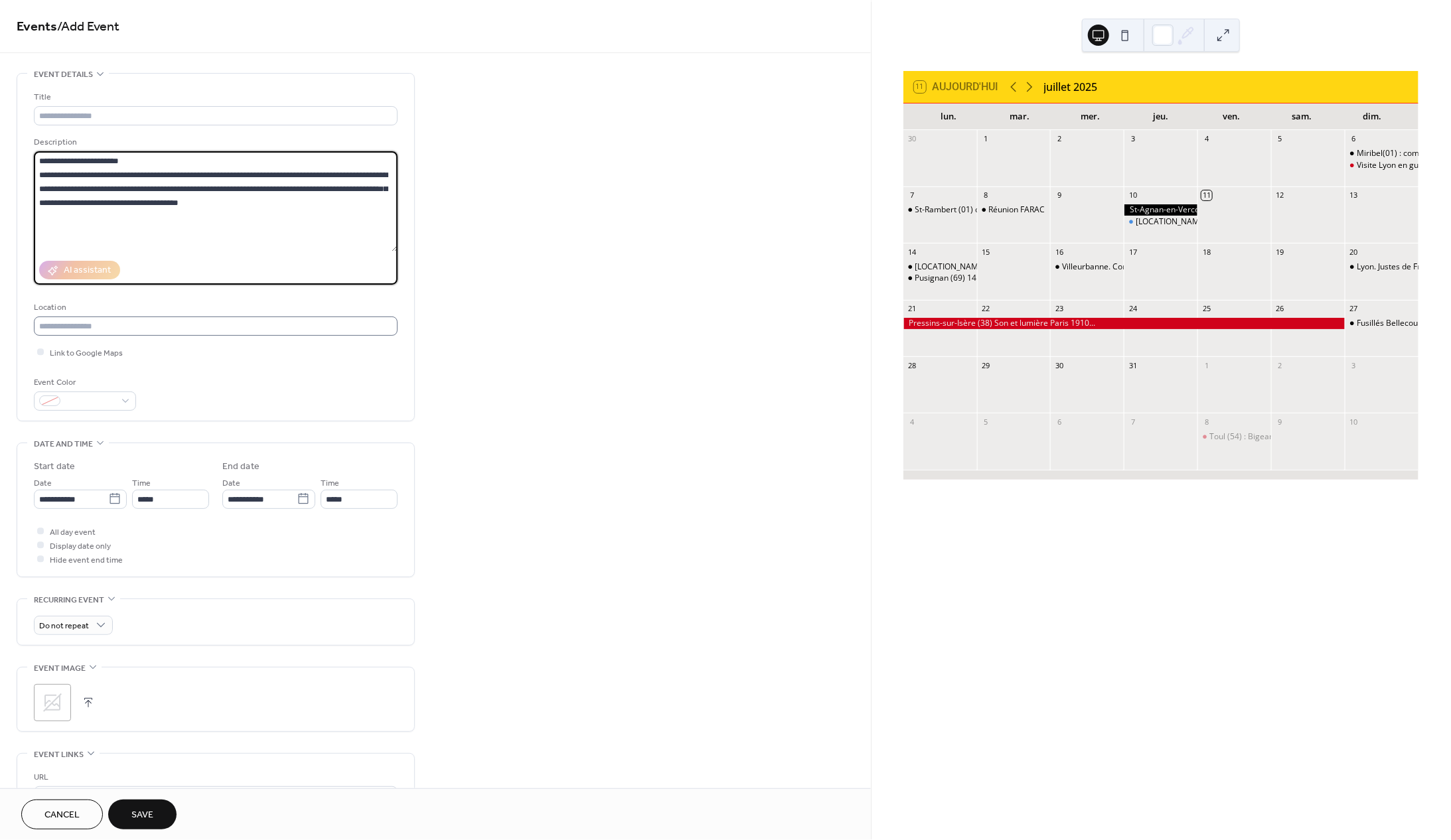 type on "**********" 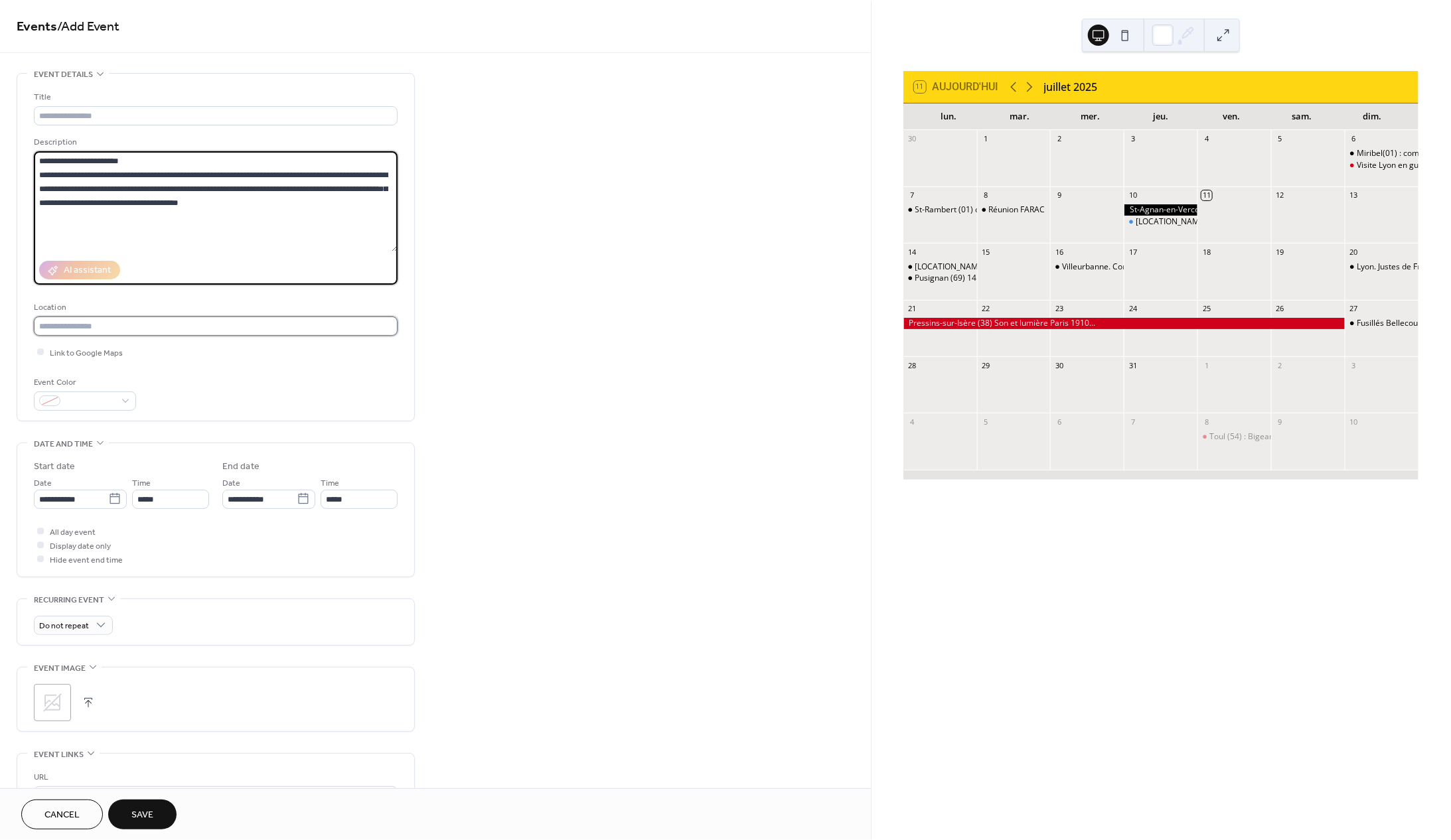 click at bounding box center [216, 326] 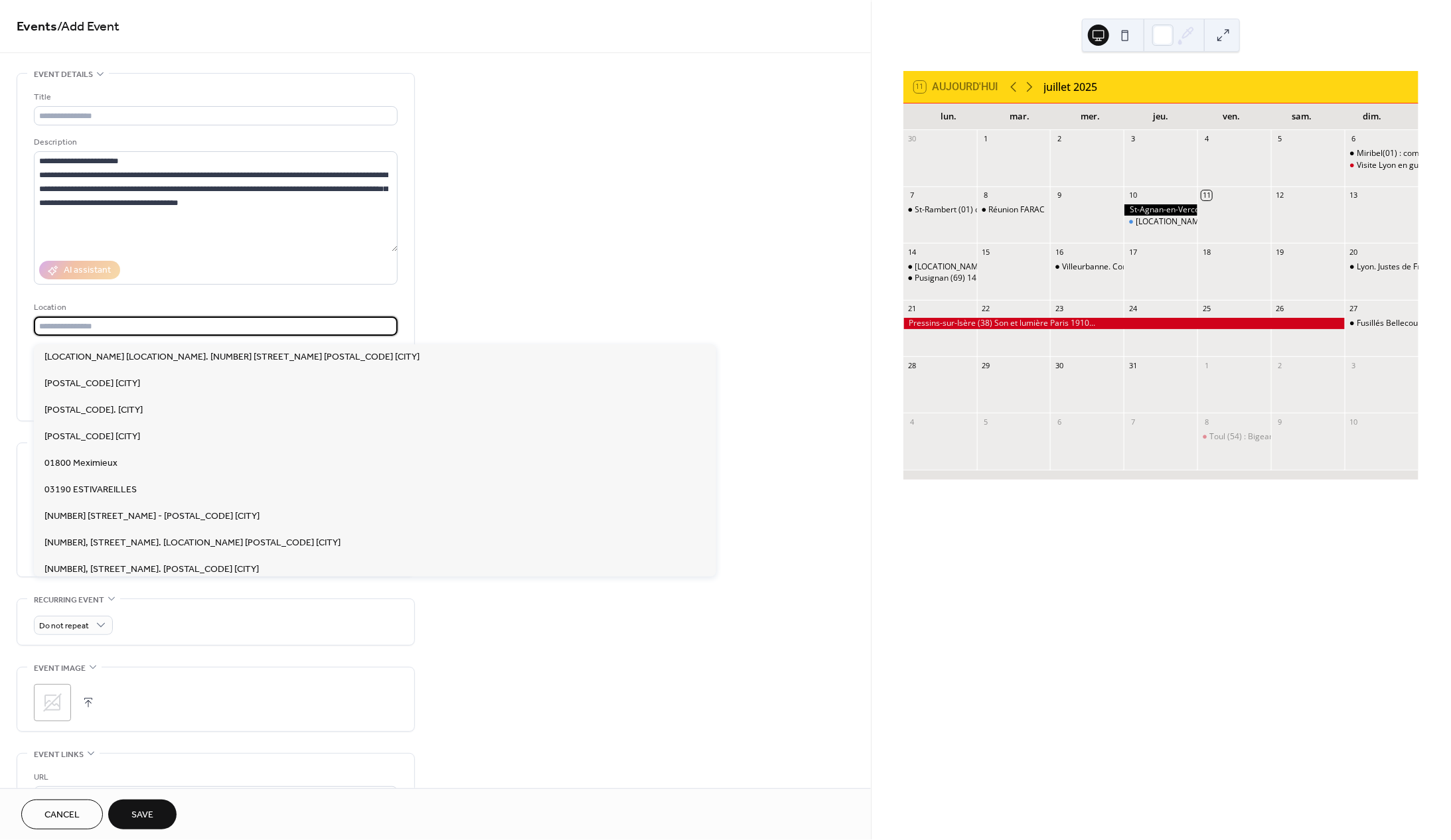 paste on "**********" 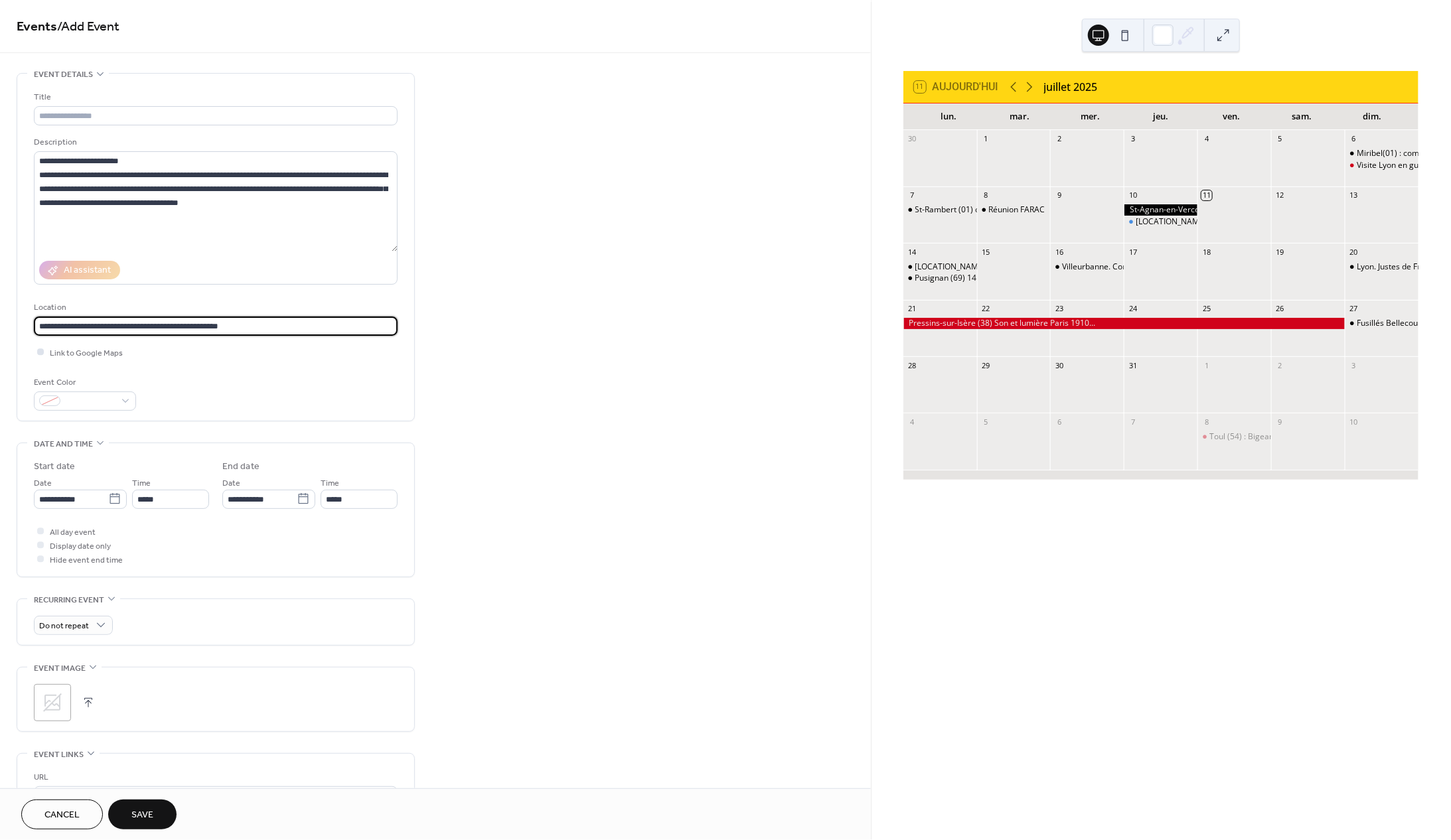 type on "**********" 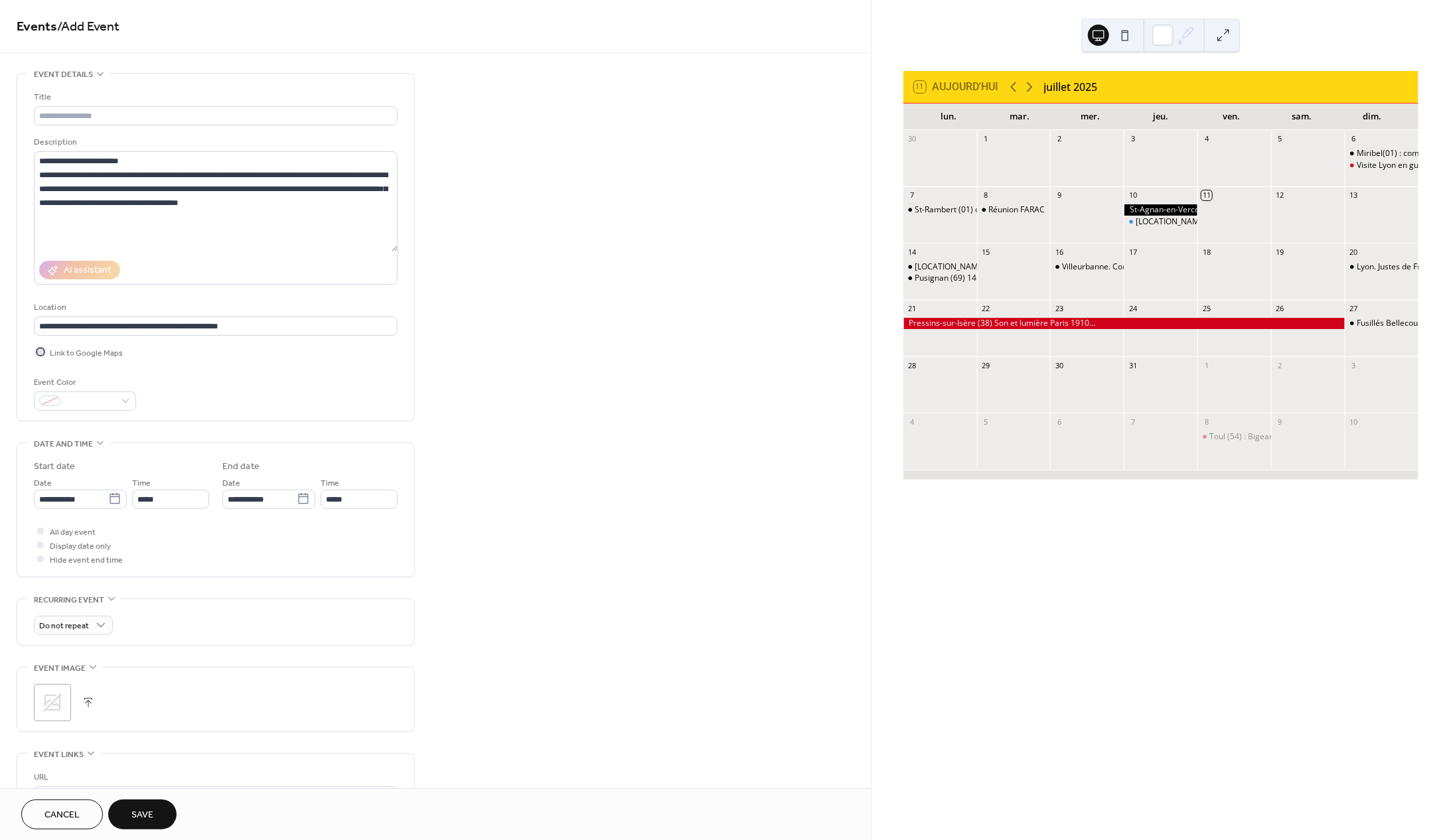 drag, startPoint x: 42, startPoint y: 356, endPoint x: 50, endPoint y: 363, distance: 10.6301 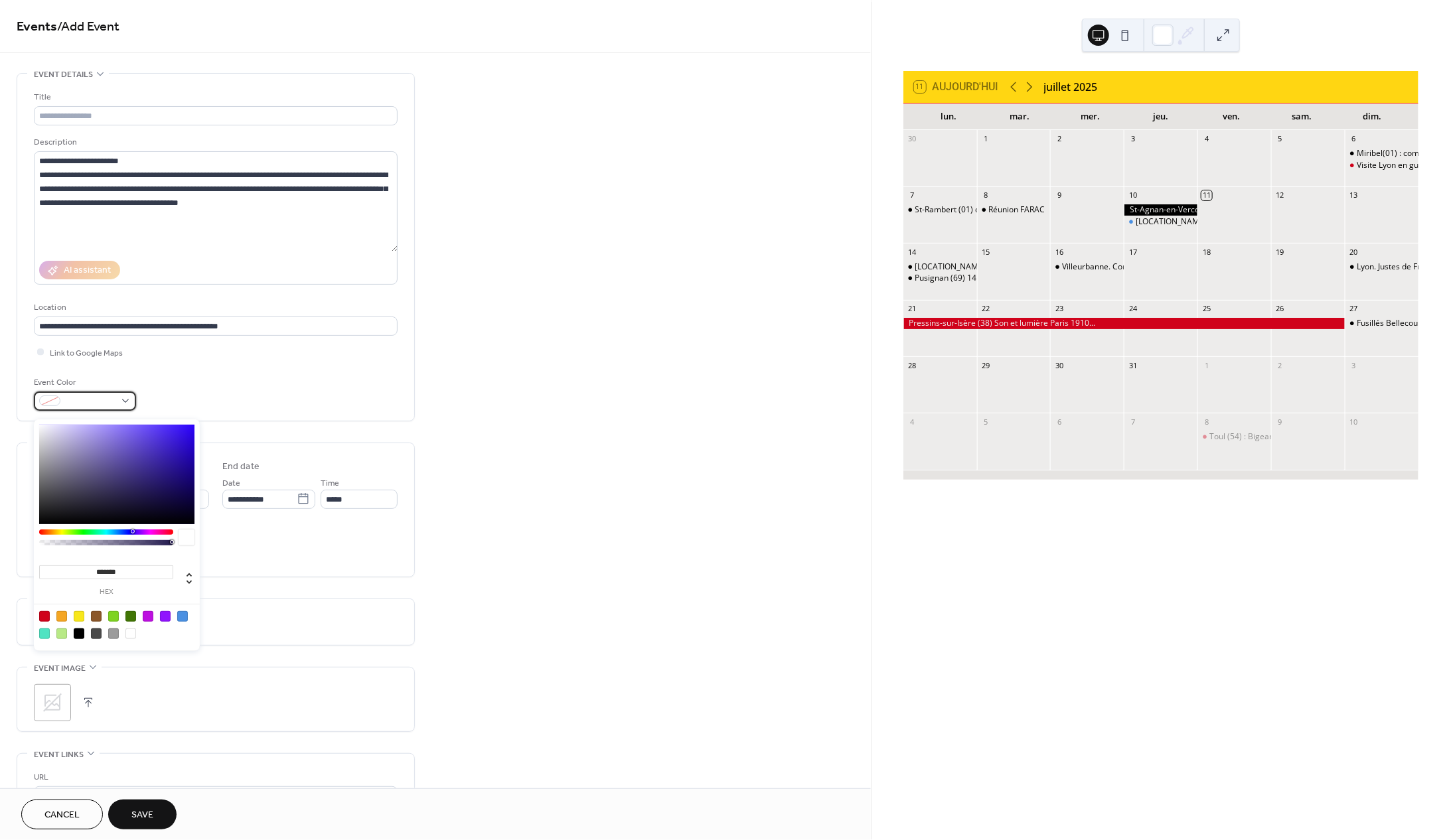click at bounding box center [90, 401] 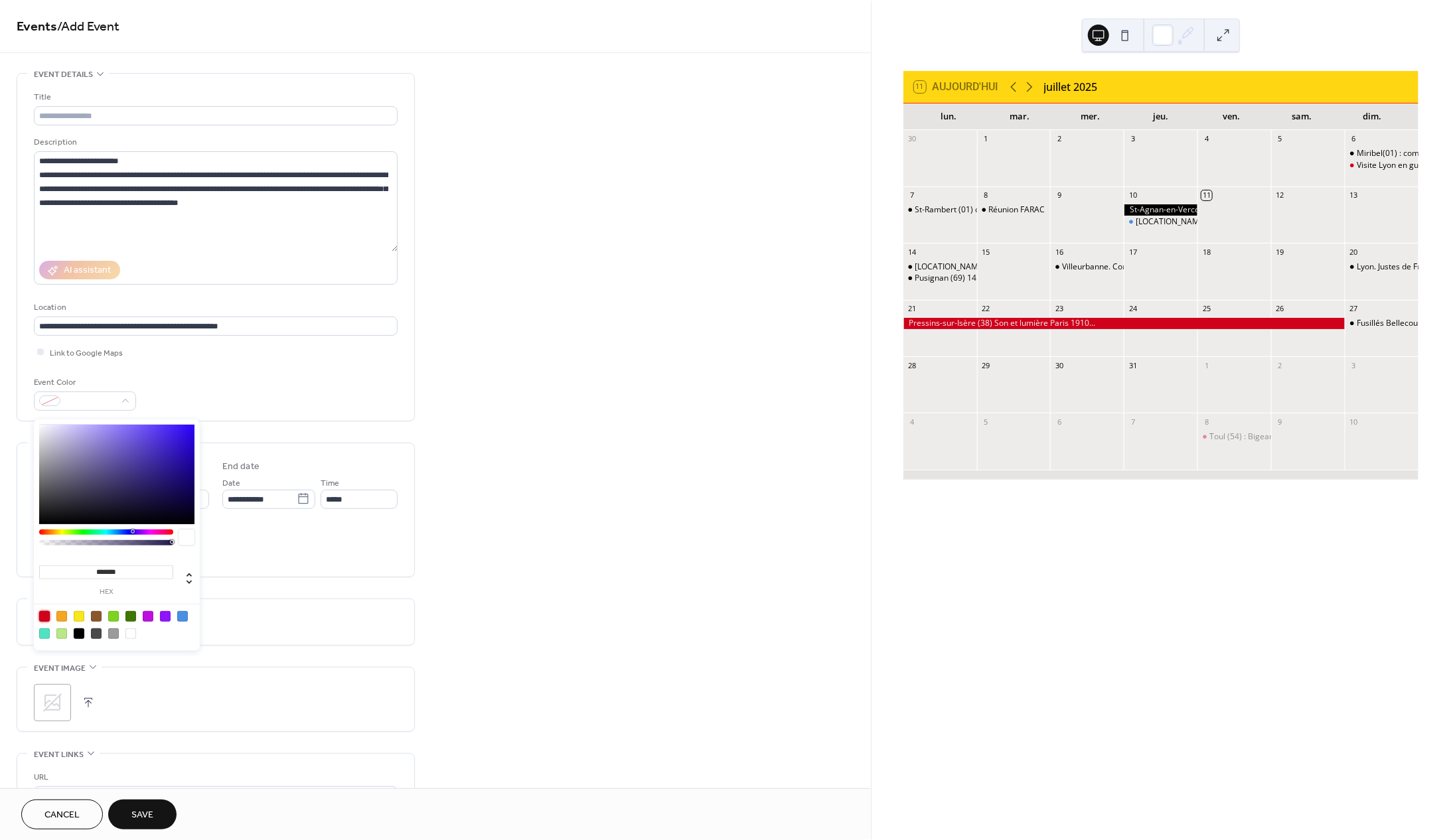 click at bounding box center (44, 616) 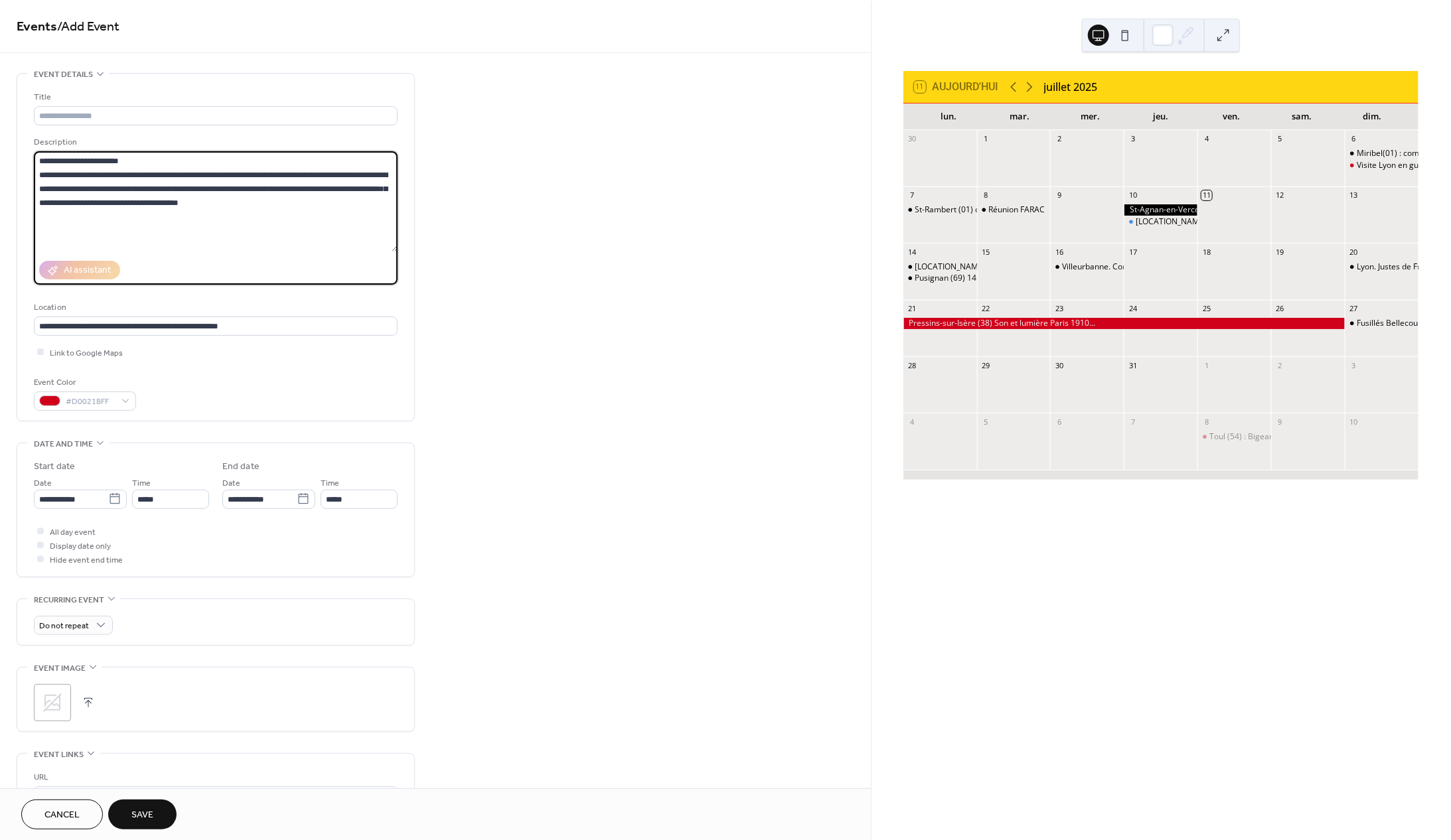 drag, startPoint x: 137, startPoint y: 166, endPoint x: 12, endPoint y: 165, distance: 125.004 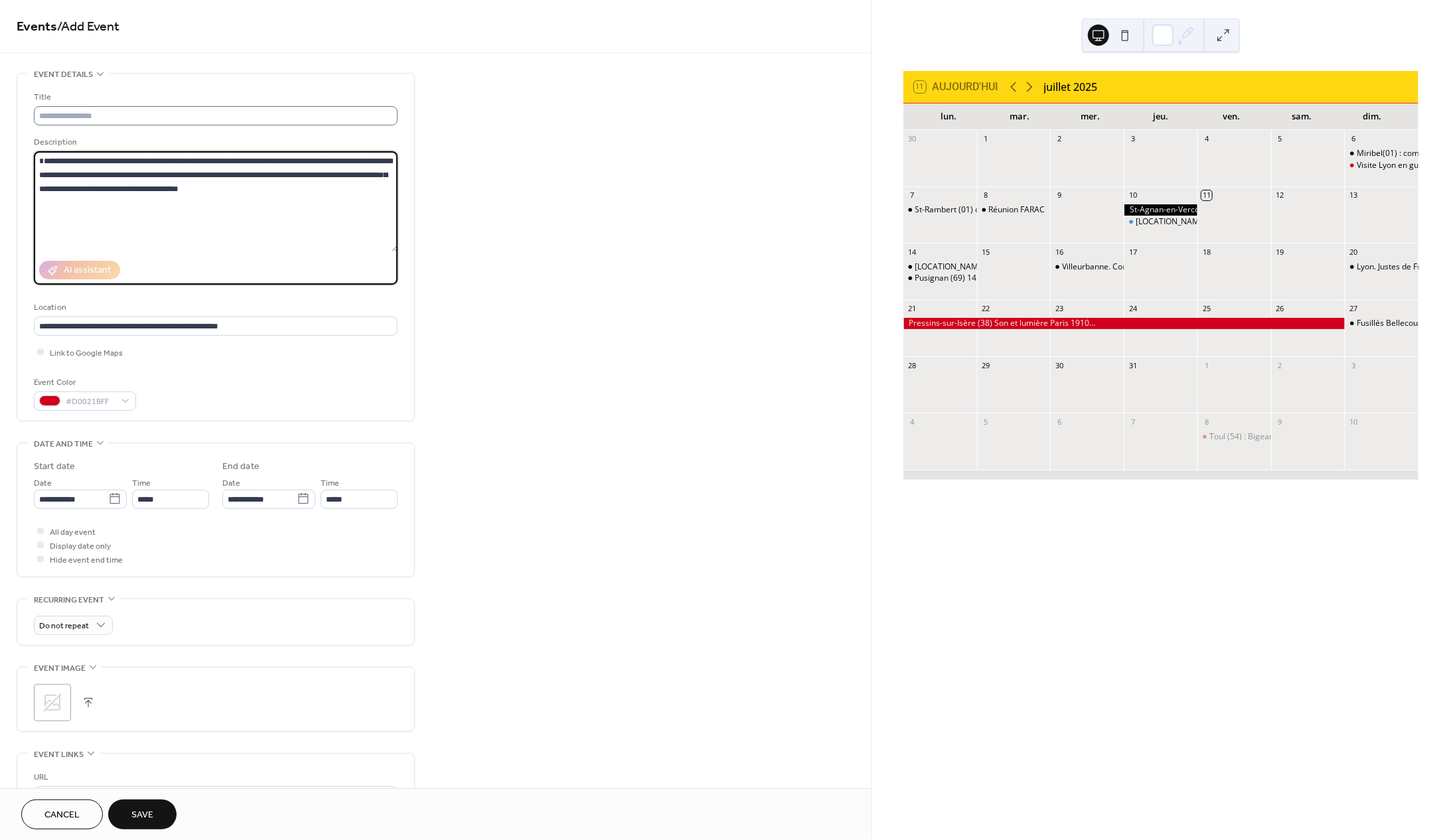 type on "**********" 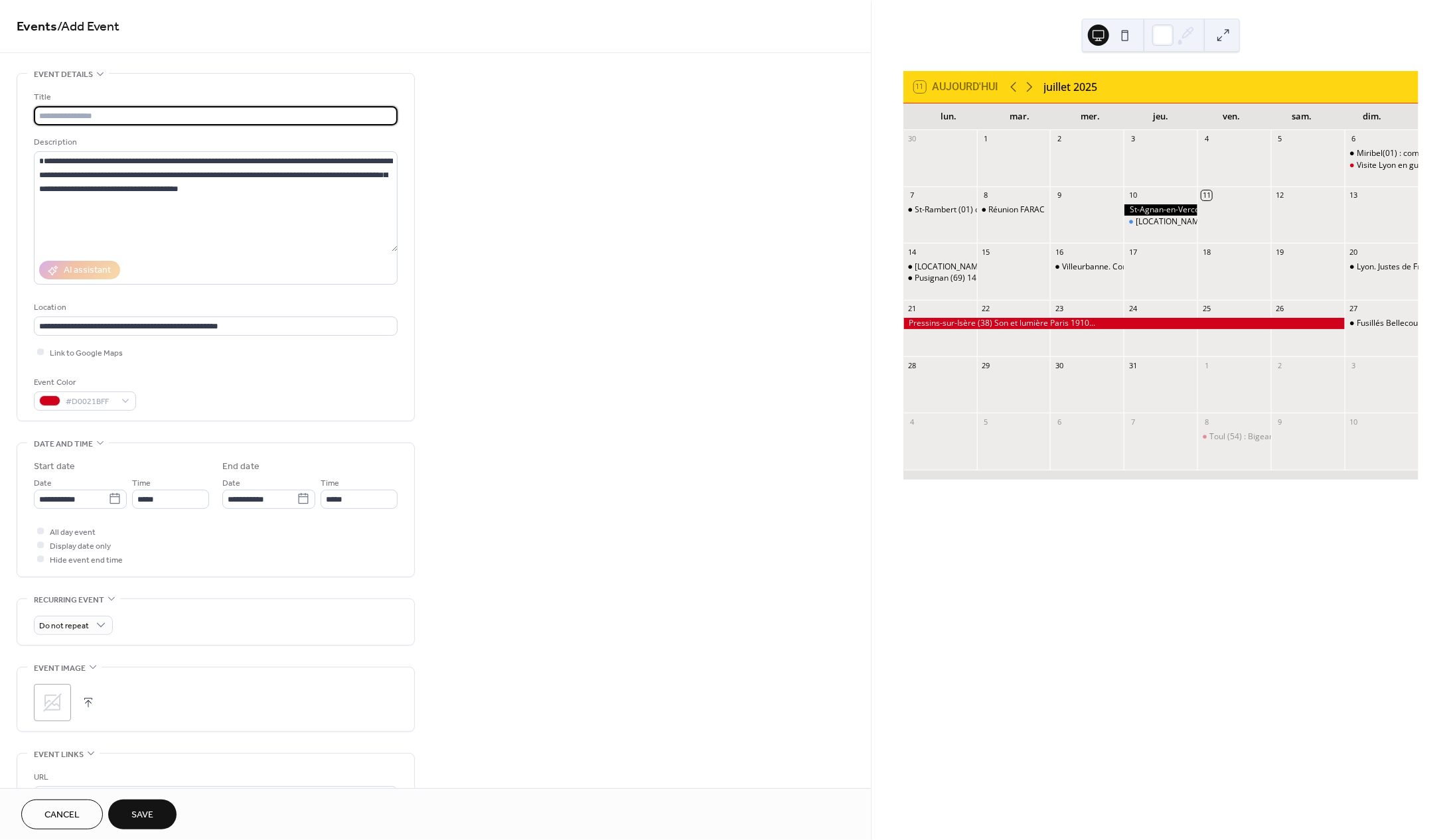 click at bounding box center [216, 115] 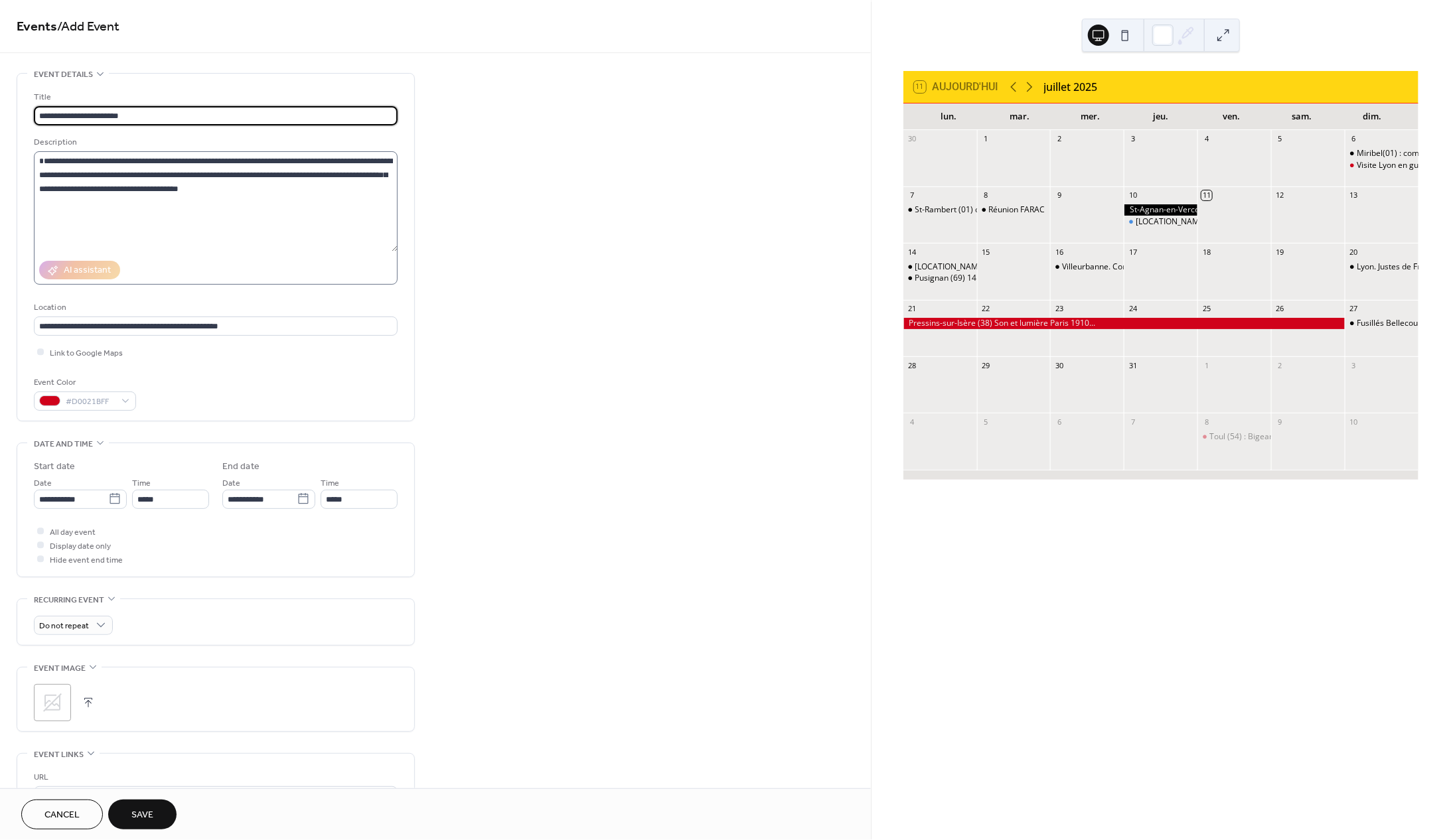 type on "**********" 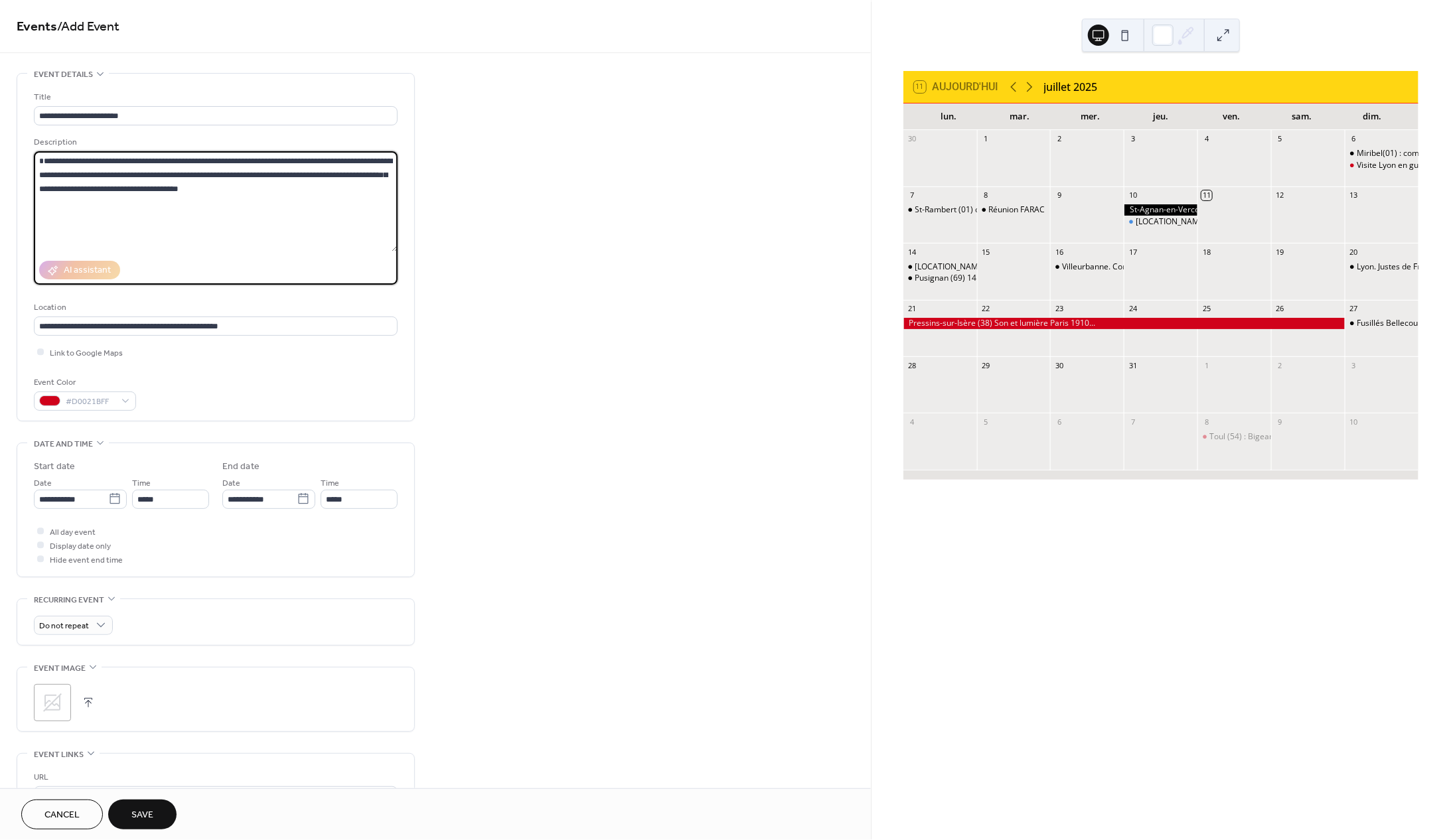 click on "**********" at bounding box center (216, 201) 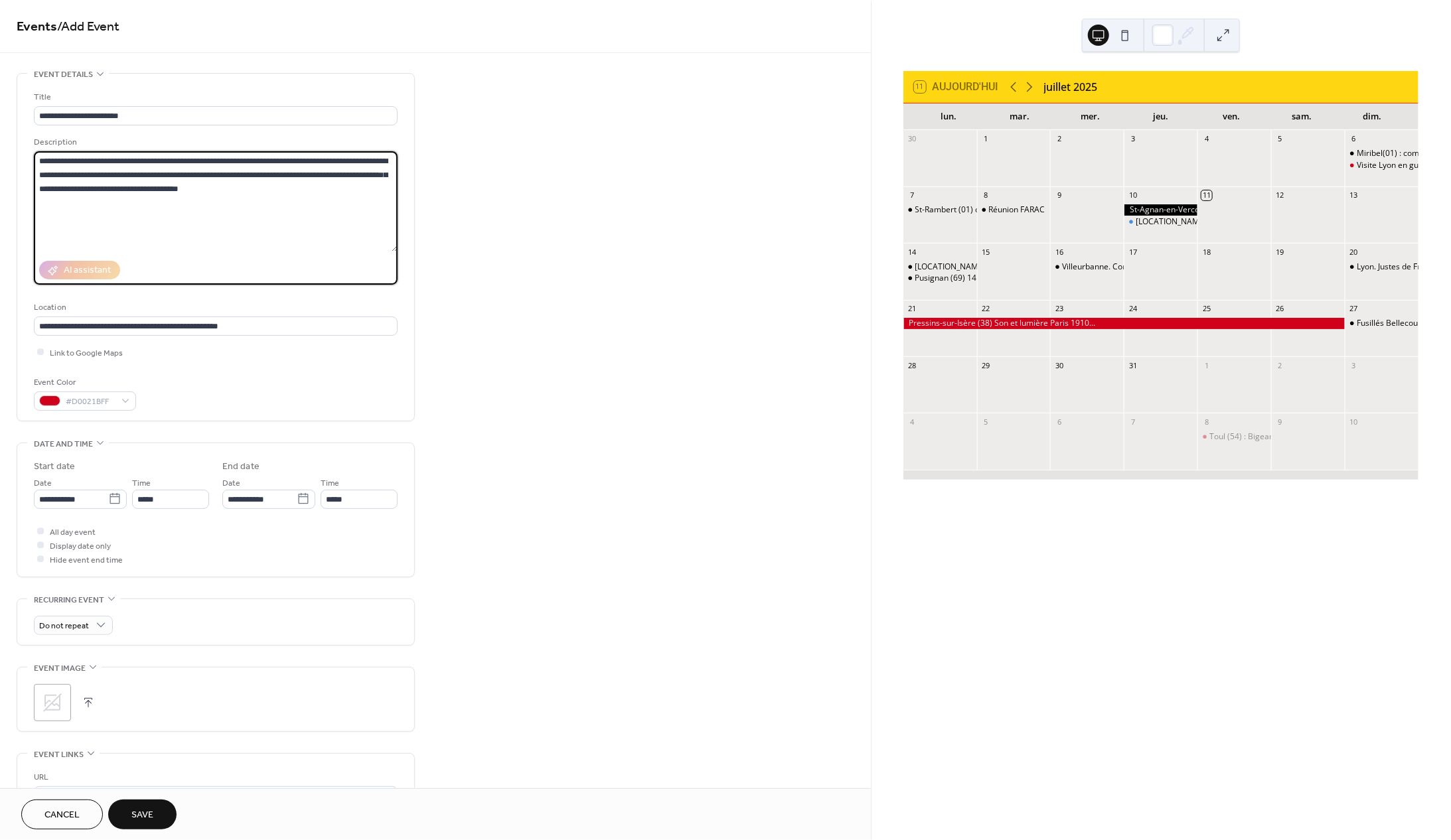 scroll, scrollTop: 0, scrollLeft: 0, axis: both 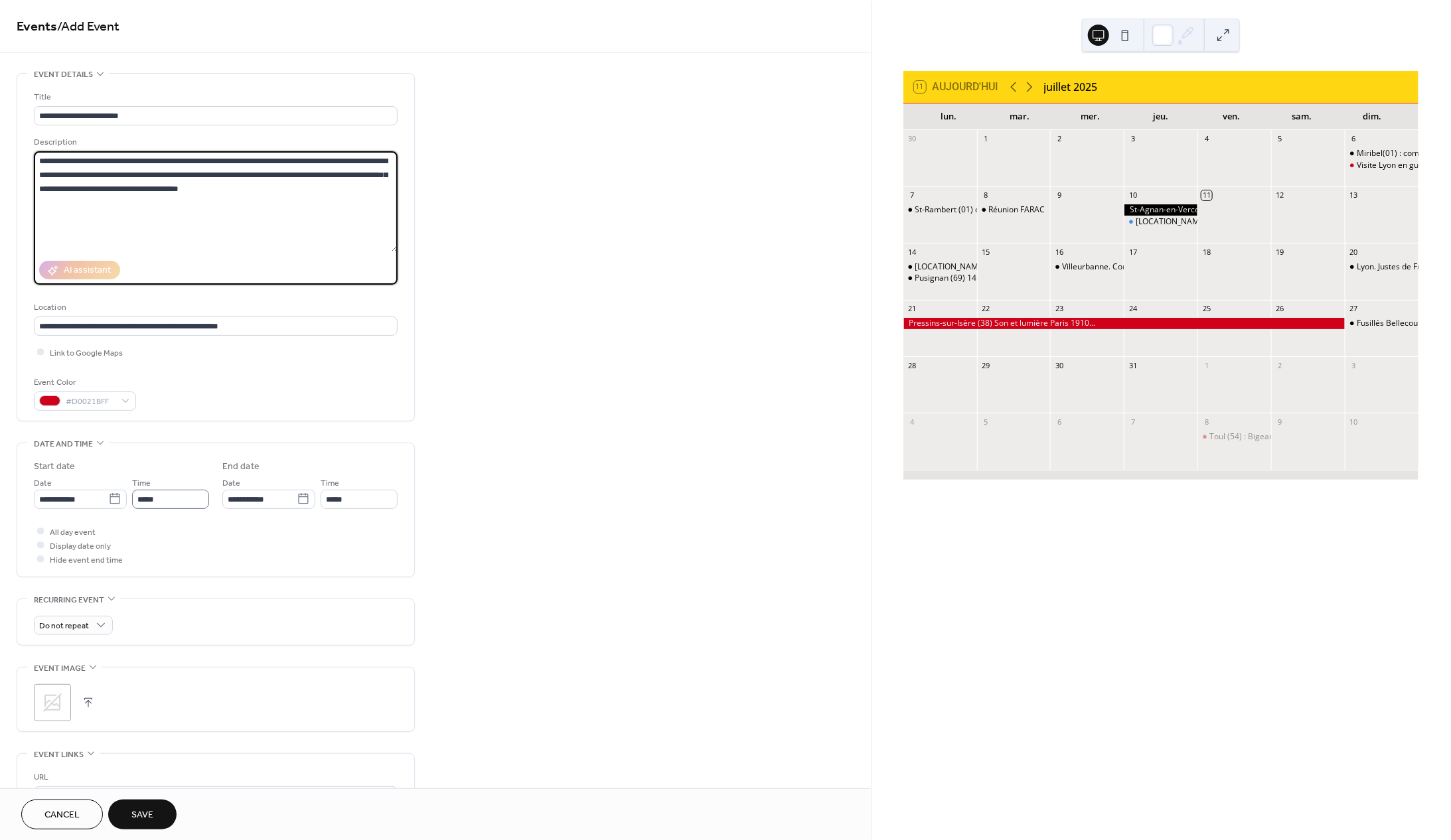 type on "**********" 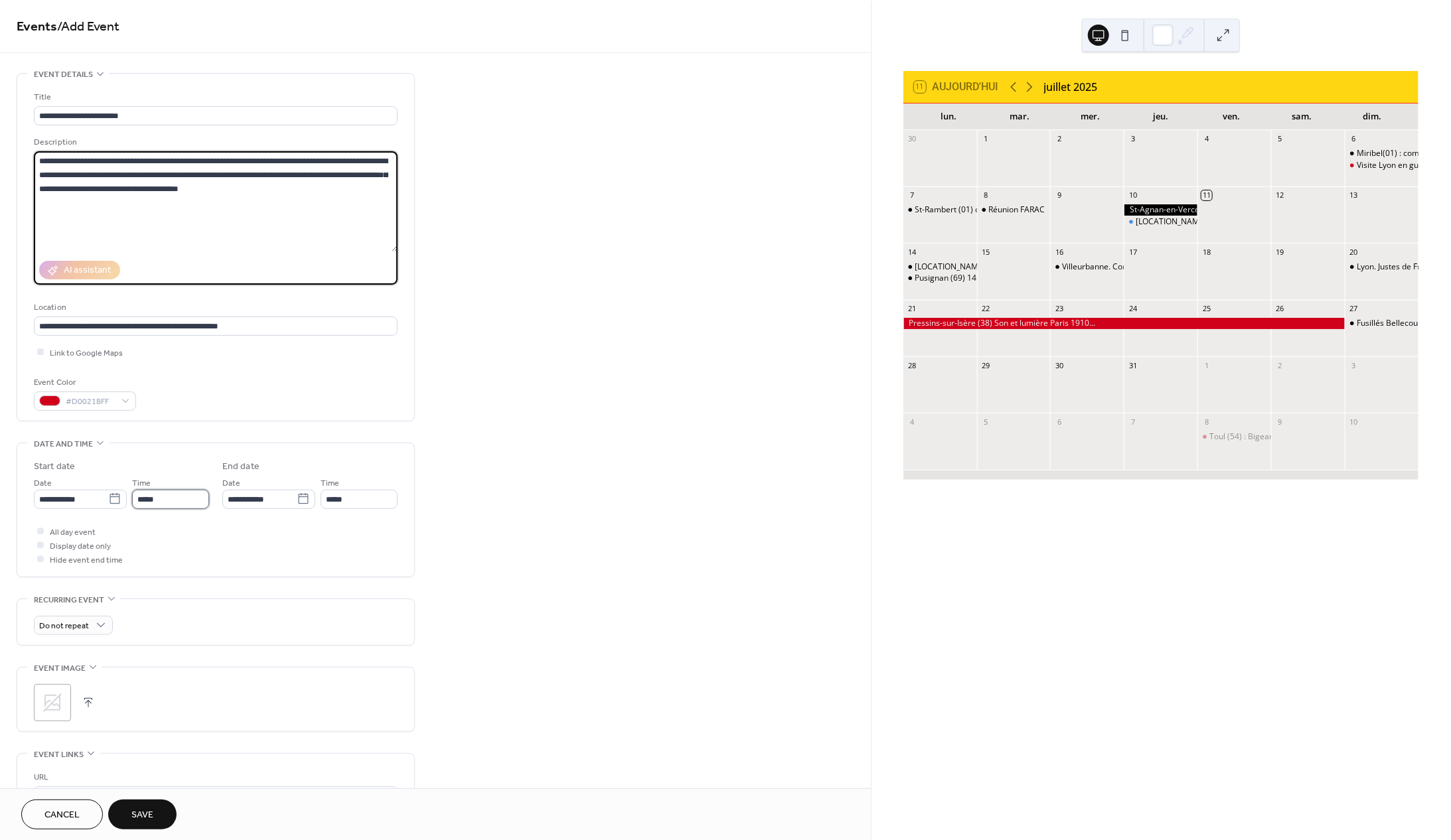 click on "*****" at bounding box center (171, 499) 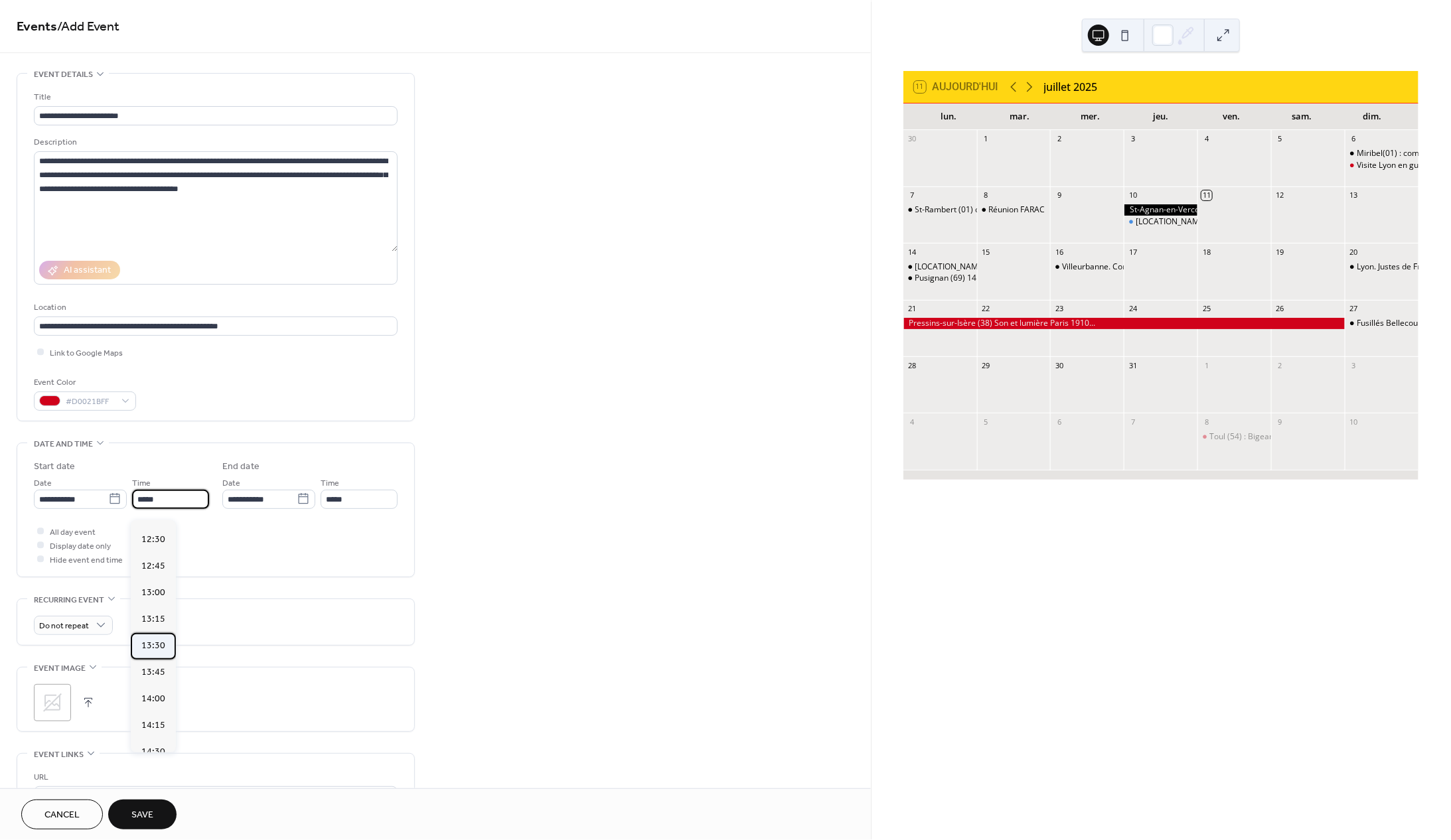 drag, startPoint x: 157, startPoint y: 697, endPoint x: 157, endPoint y: 683, distance: 14 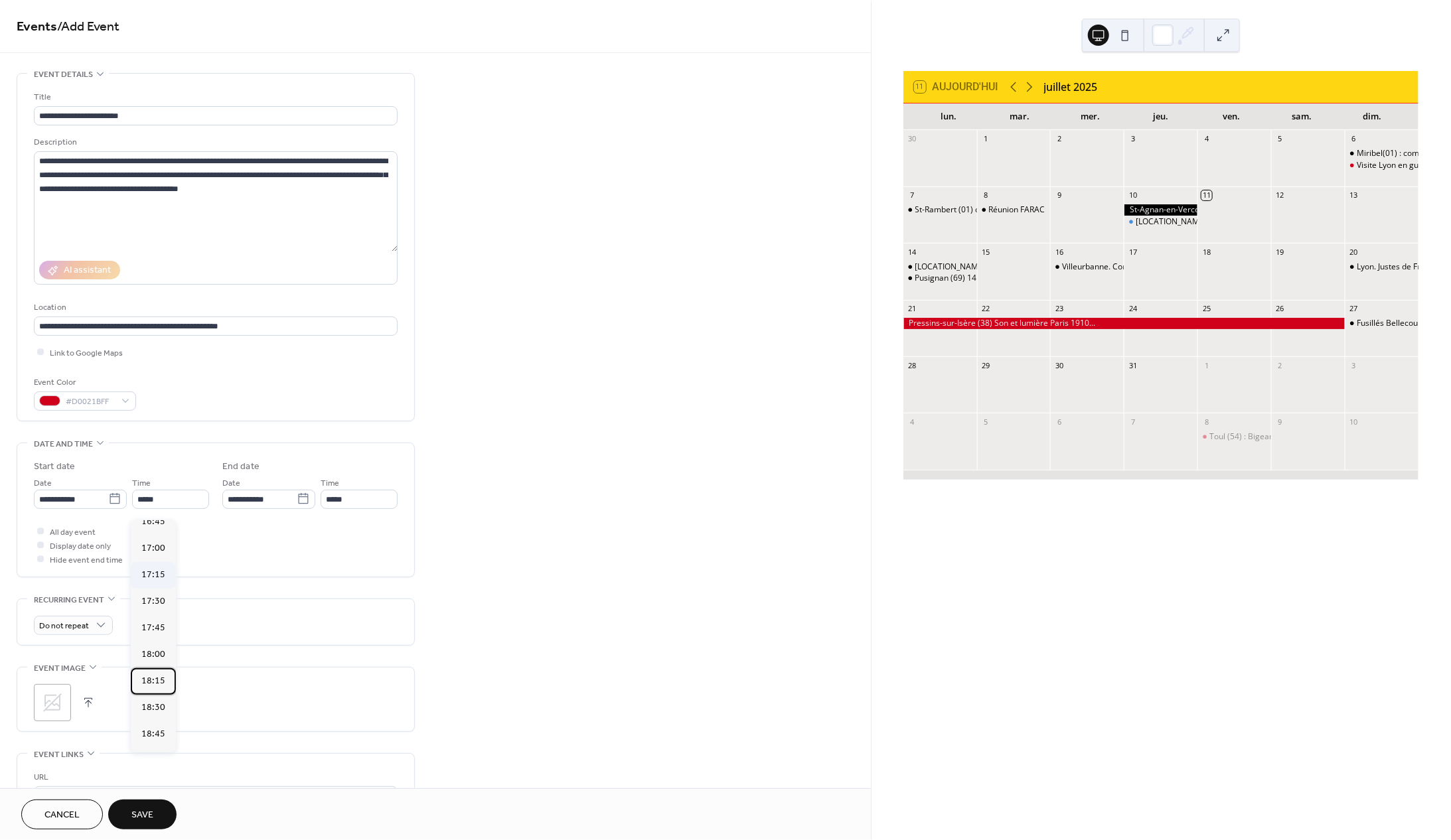 scroll, scrollTop: 1785, scrollLeft: 0, axis: vertical 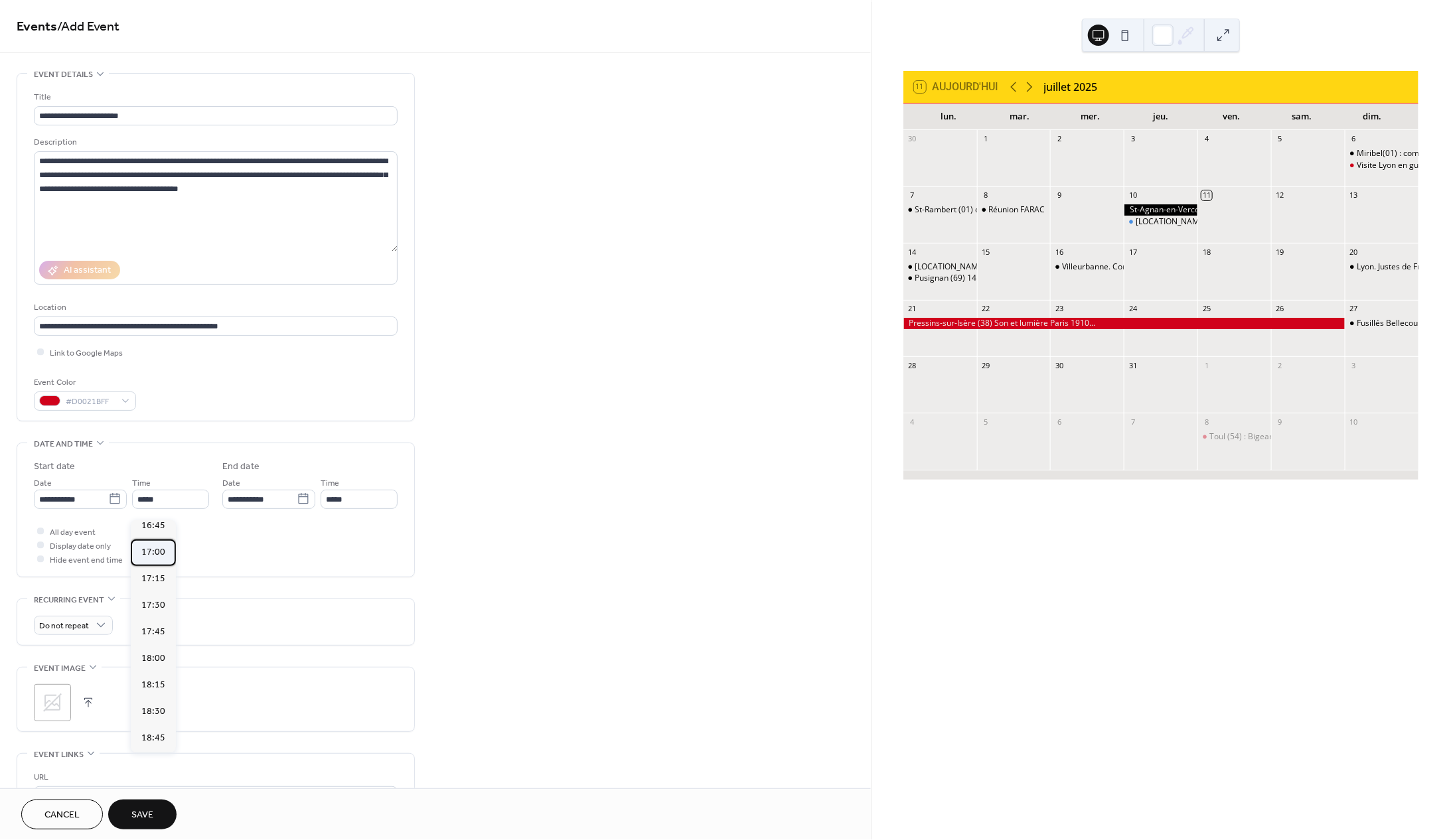 click on "17:00" at bounding box center (153, 553) 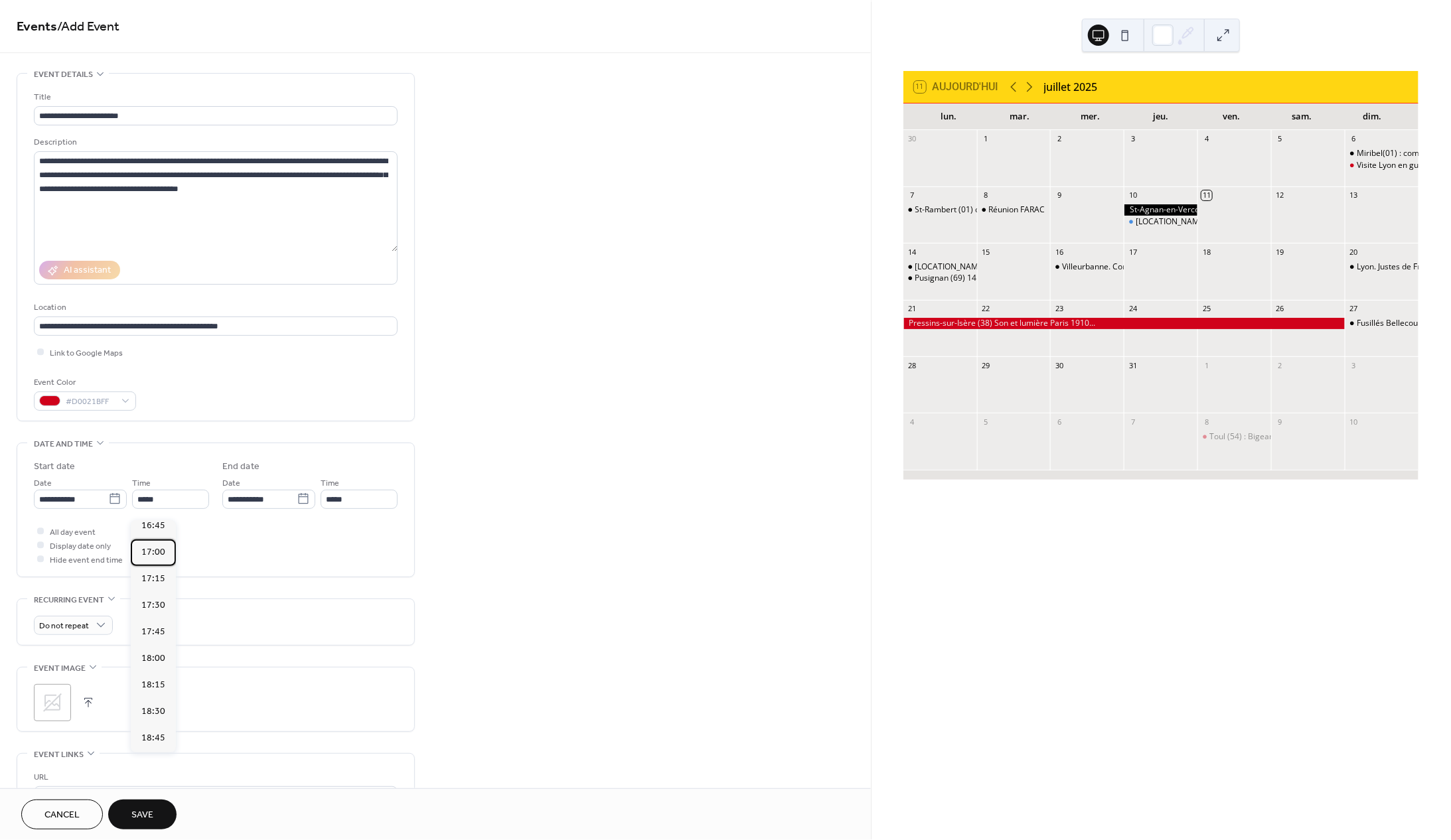 type on "*****" 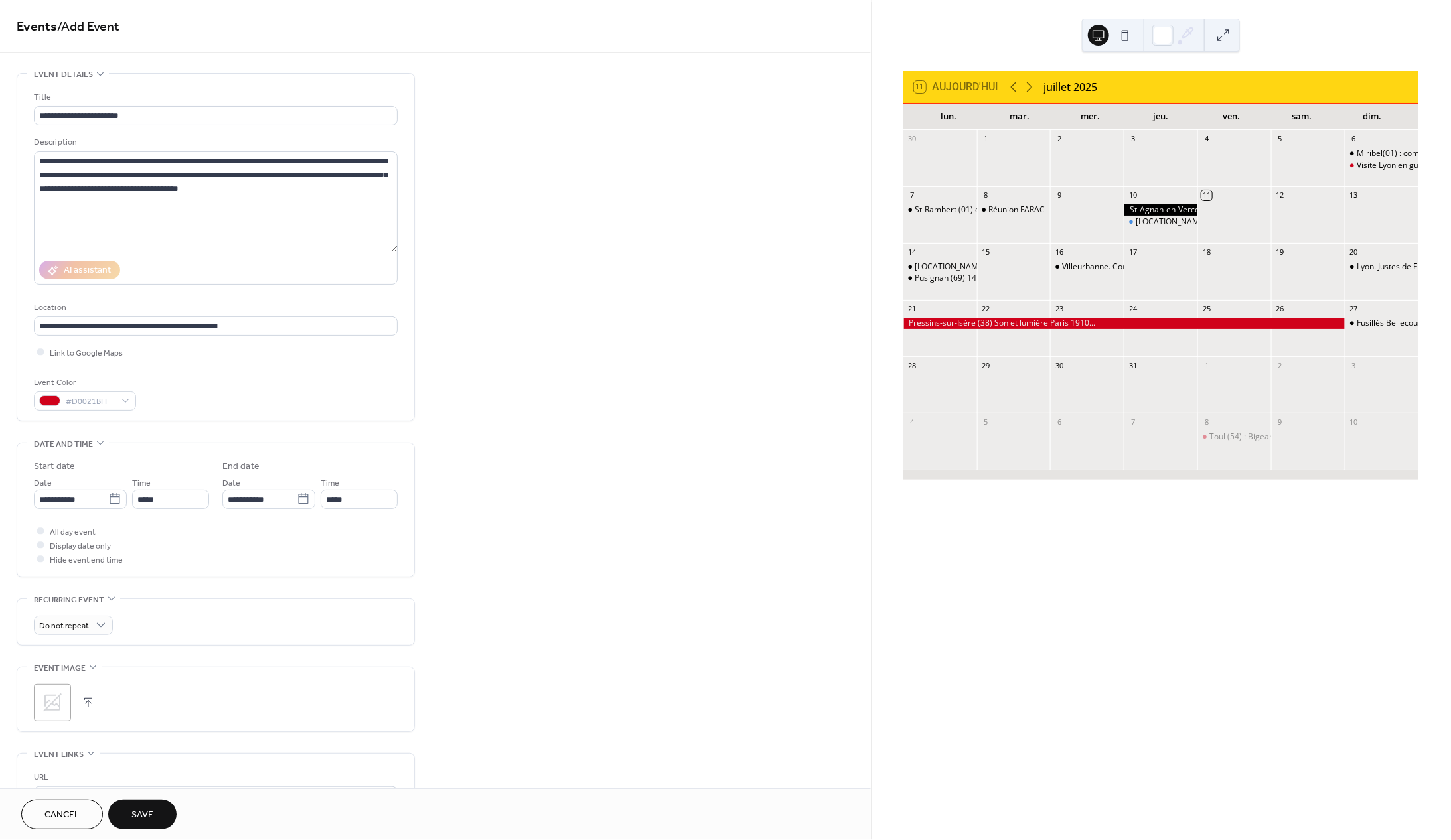 click on "Save" at bounding box center [142, 815] 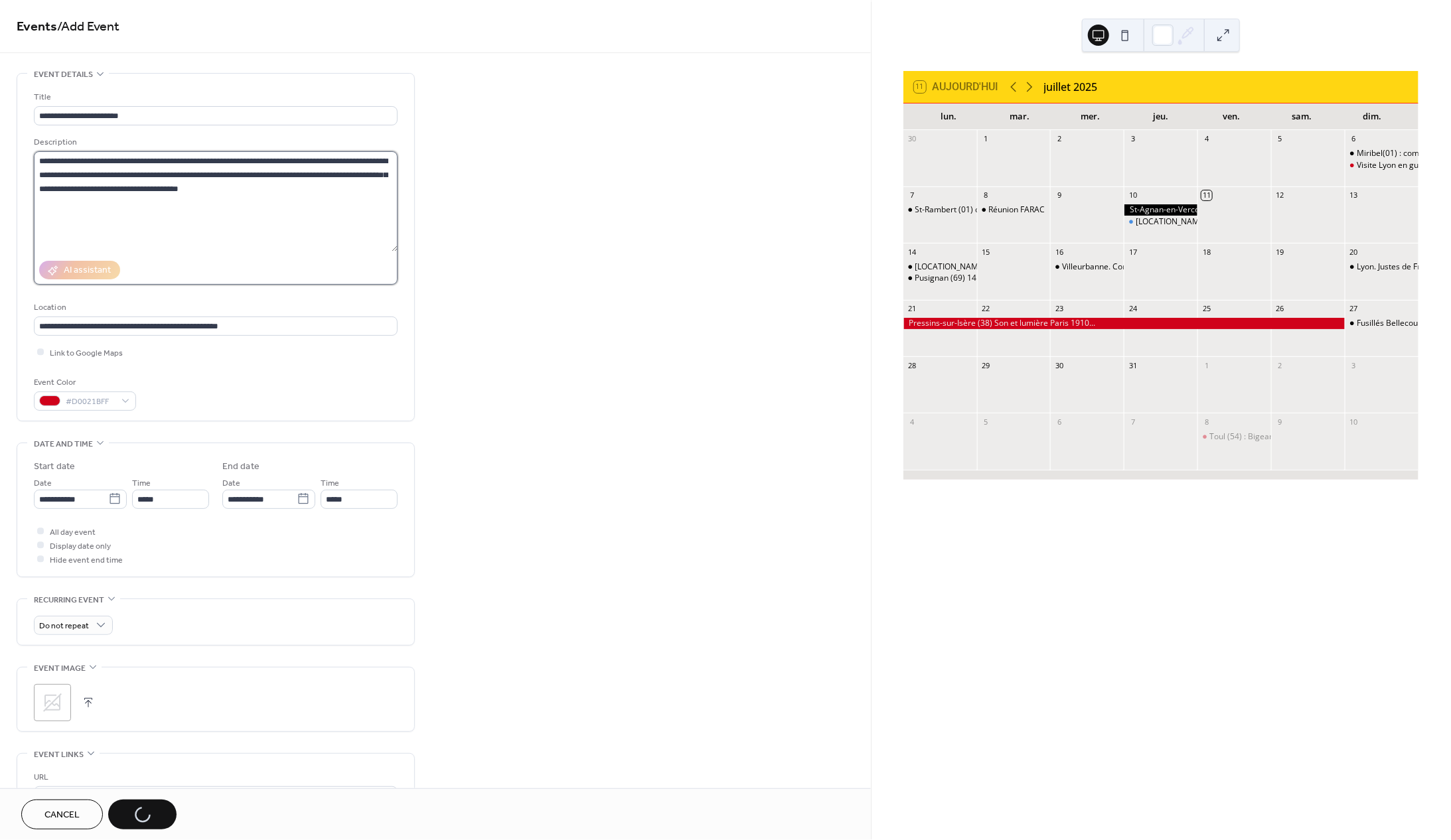 click on "**********" at bounding box center (216, 201) 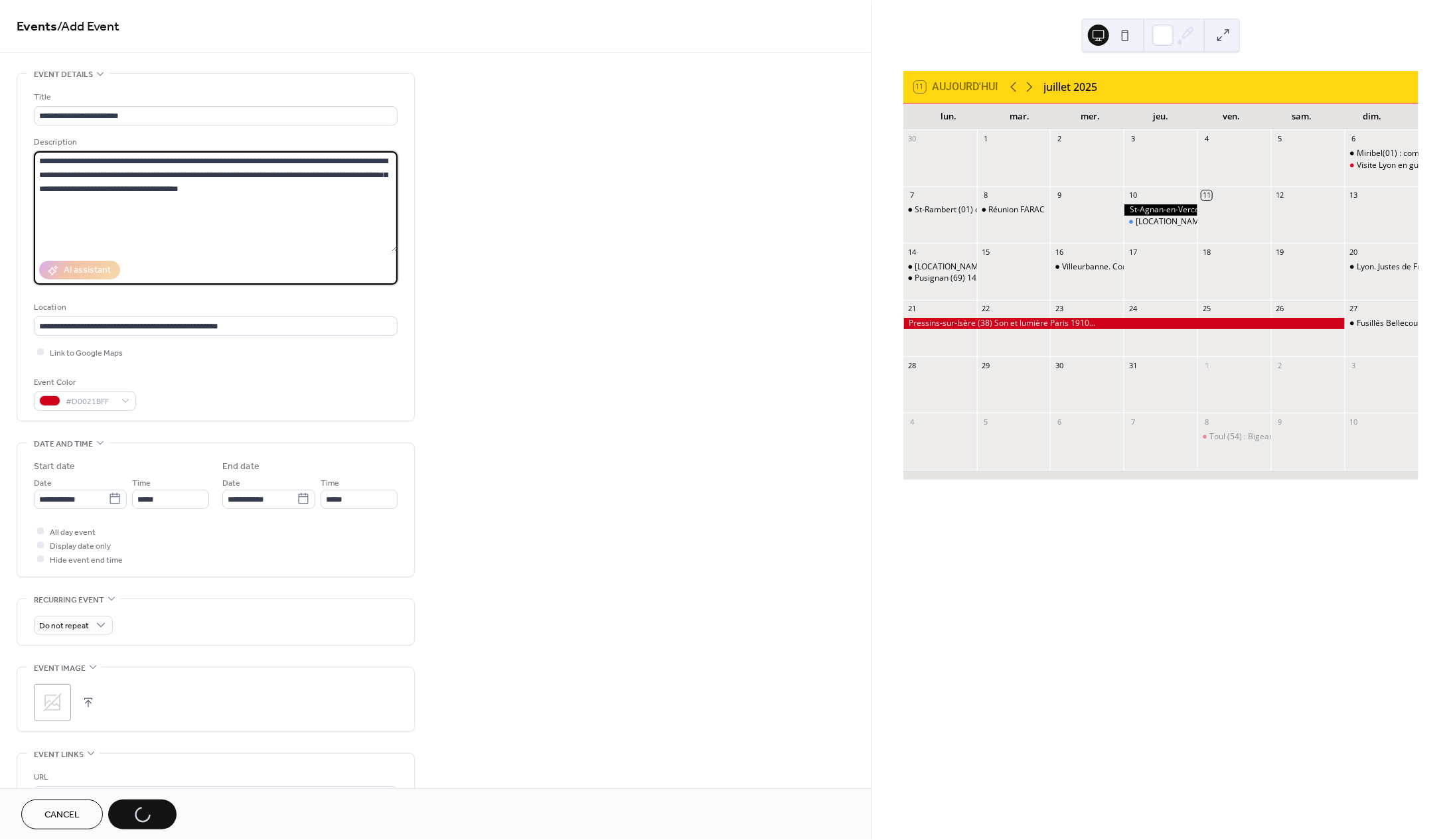 click on "**********" at bounding box center [216, 201] 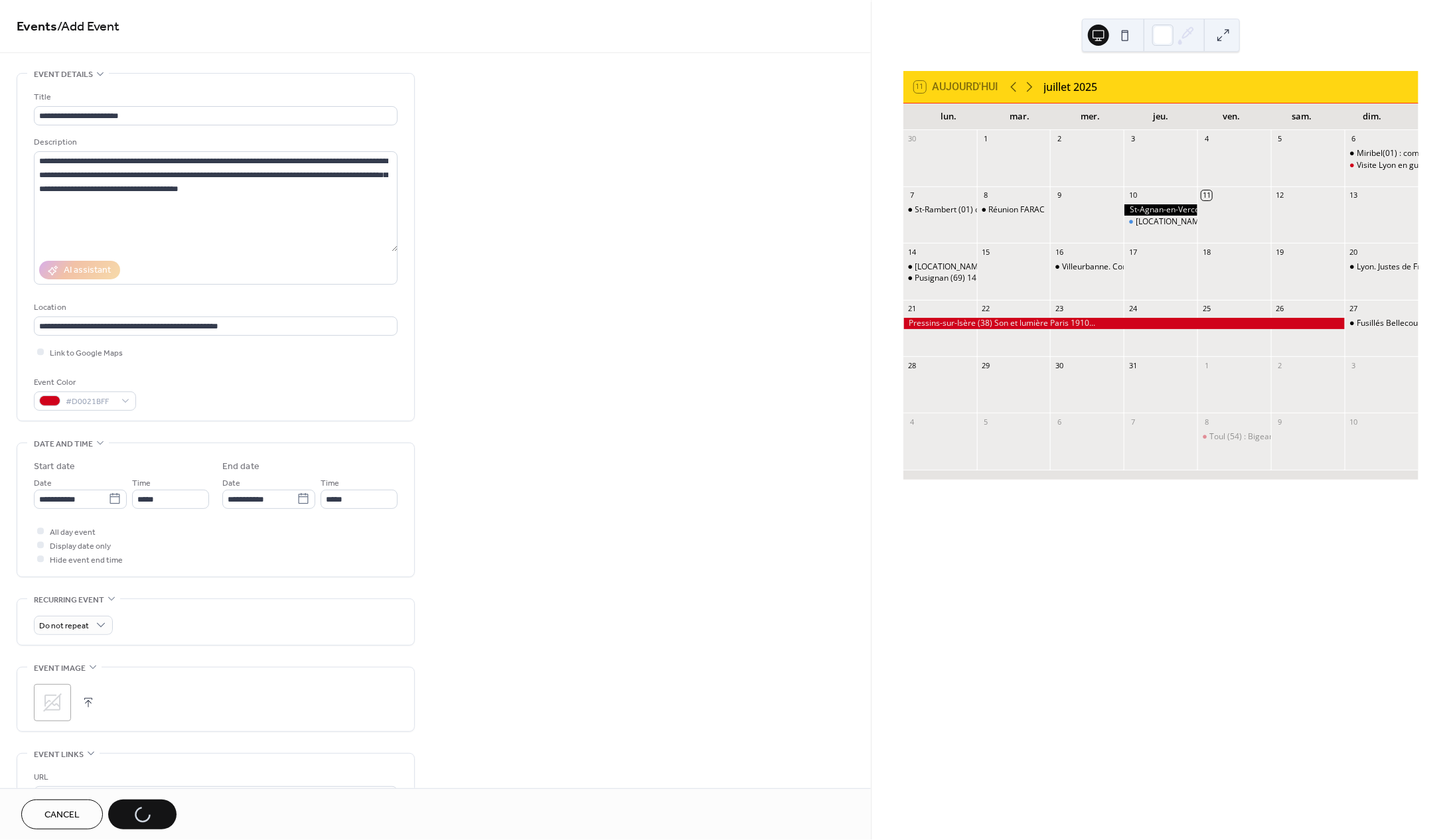 click on "11" at bounding box center [1206, 195] 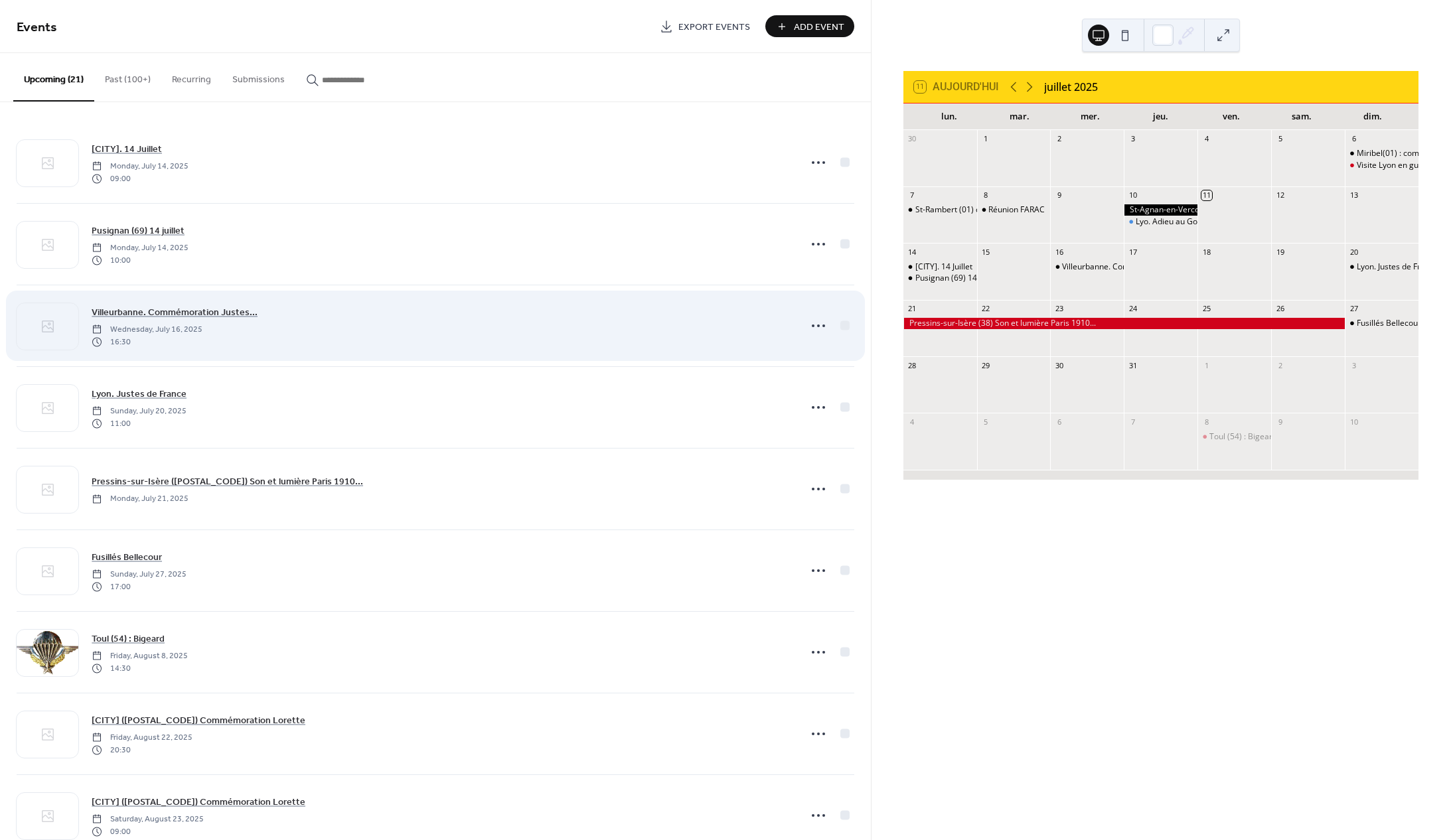 scroll, scrollTop: 0, scrollLeft: 0, axis: both 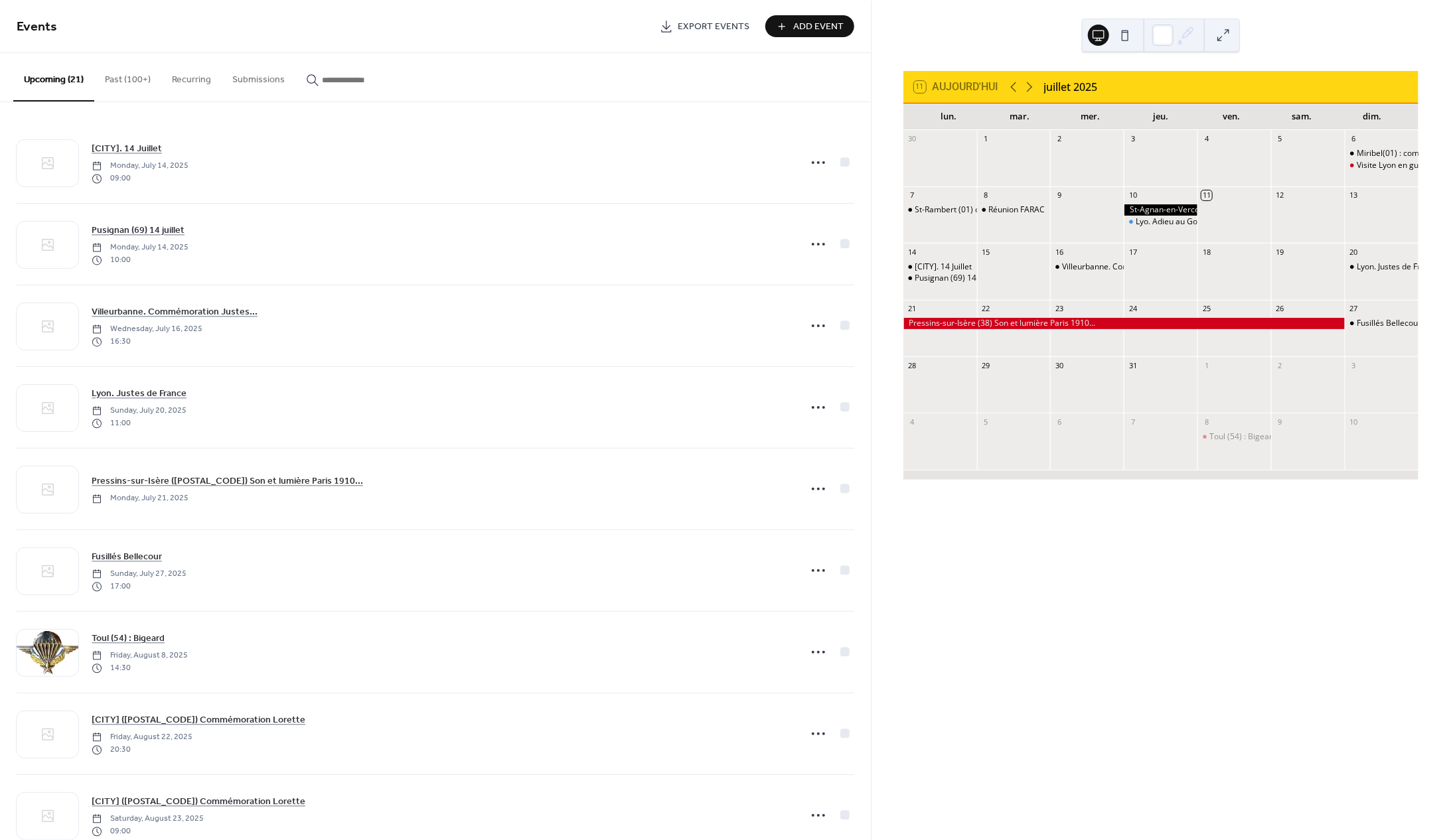 click on "Add Event" at bounding box center [819, 27] 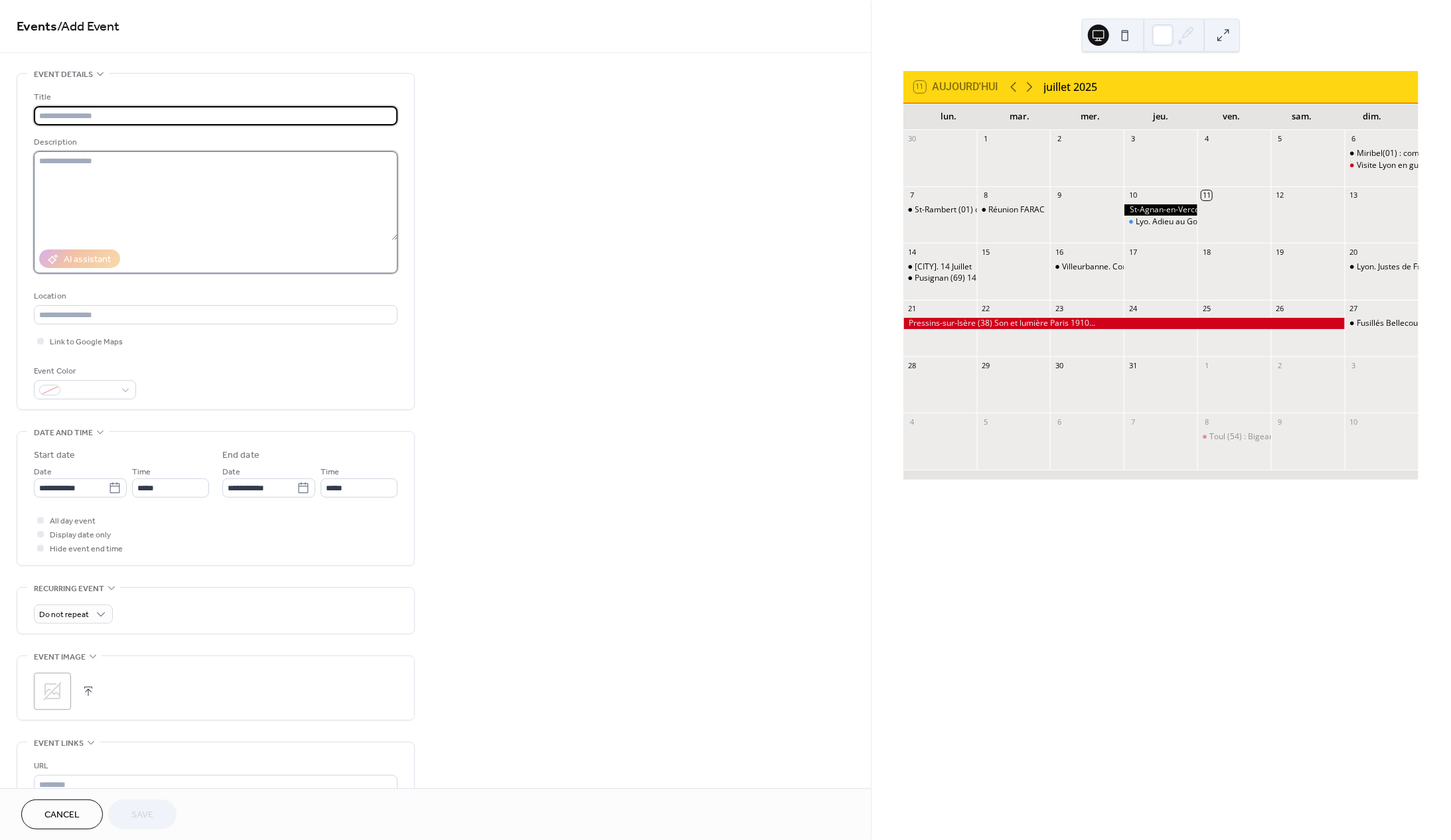 click at bounding box center (216, 196) 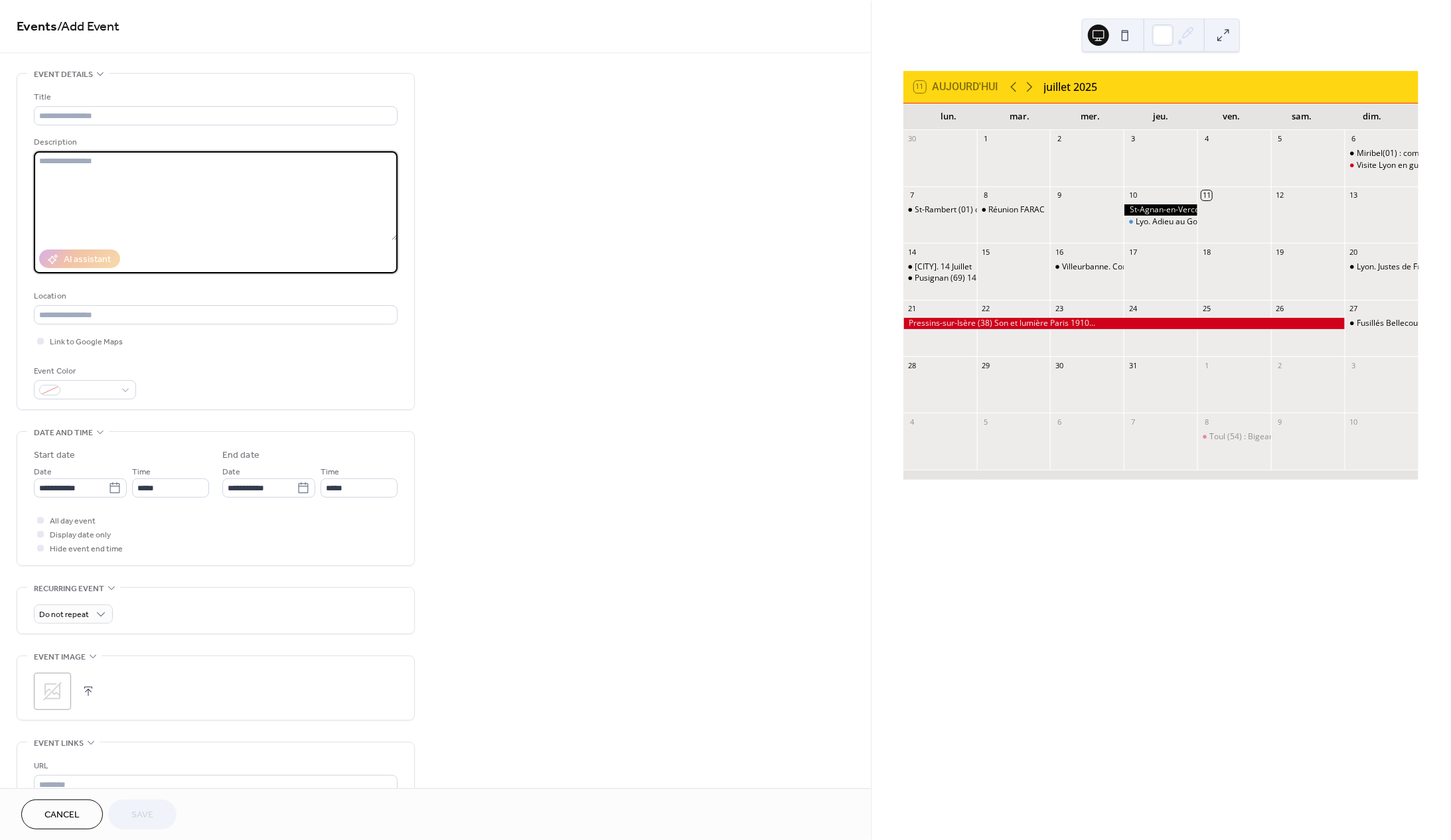 paste on "**********" 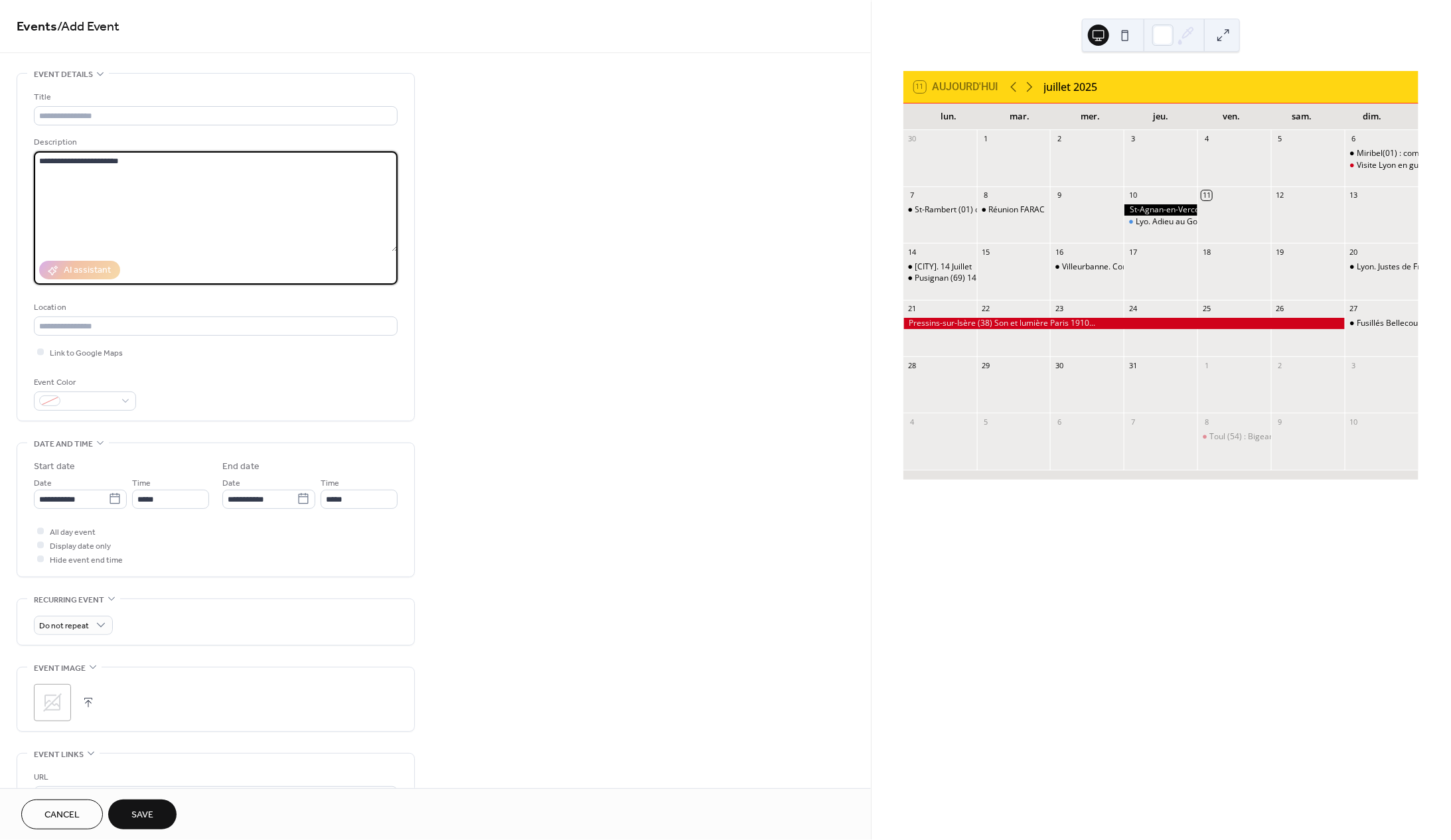 drag, startPoint x: 144, startPoint y: 163, endPoint x: 34, endPoint y: 173, distance: 110.45361 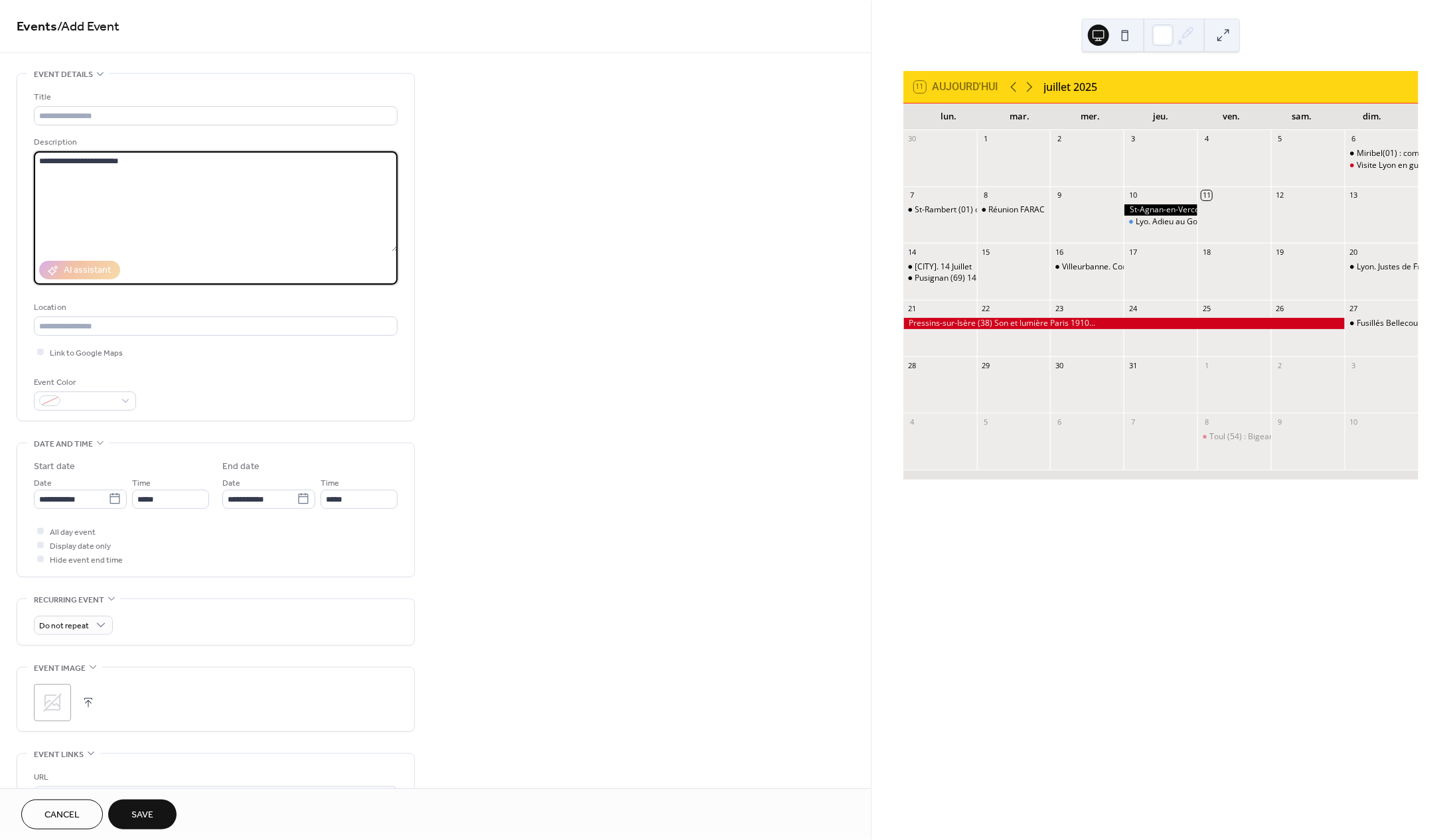 drag, startPoint x: 44, startPoint y: 175, endPoint x: 56, endPoint y: 174, distance: 12.041595 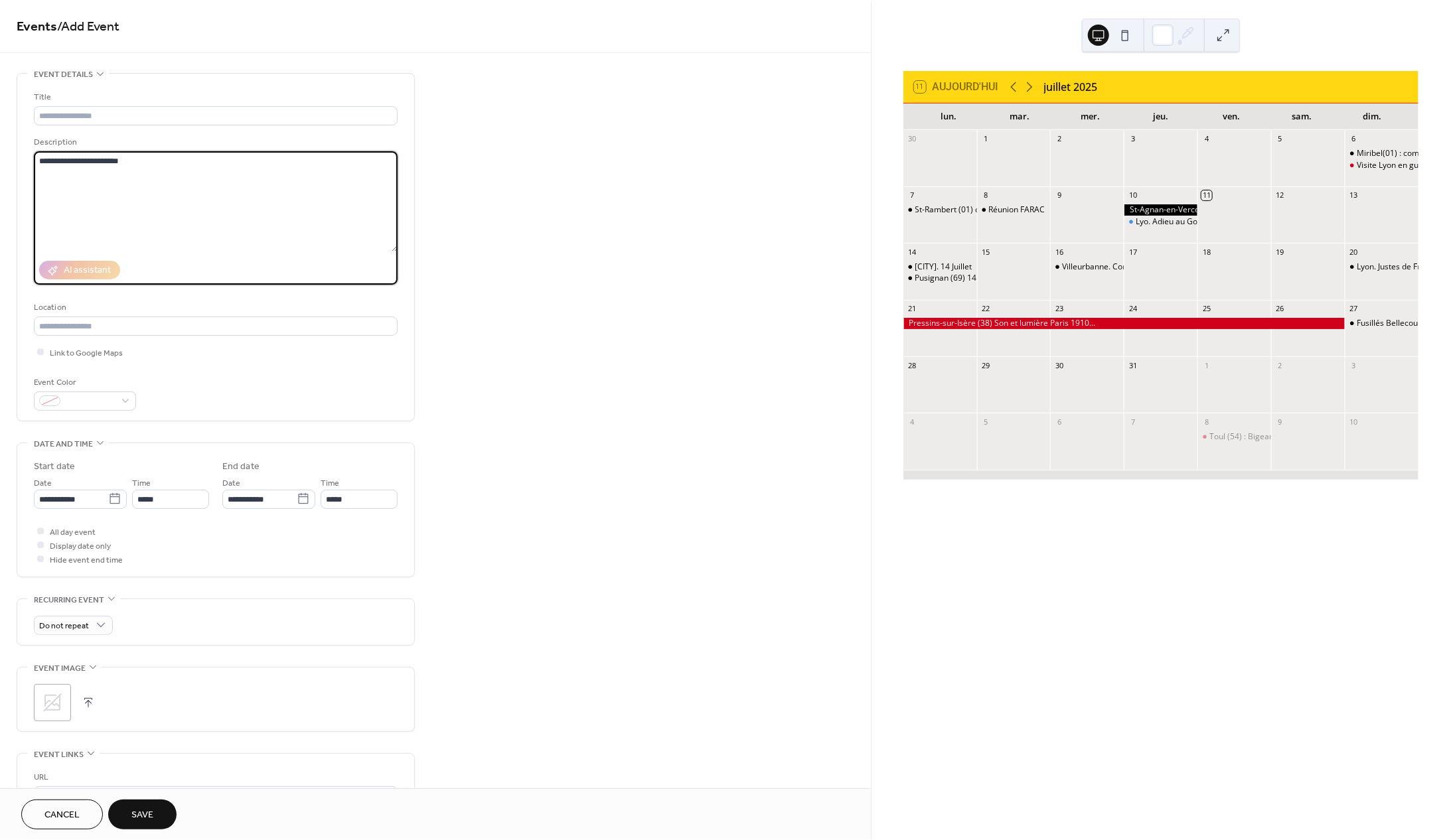 click on "**********" at bounding box center (216, 201) 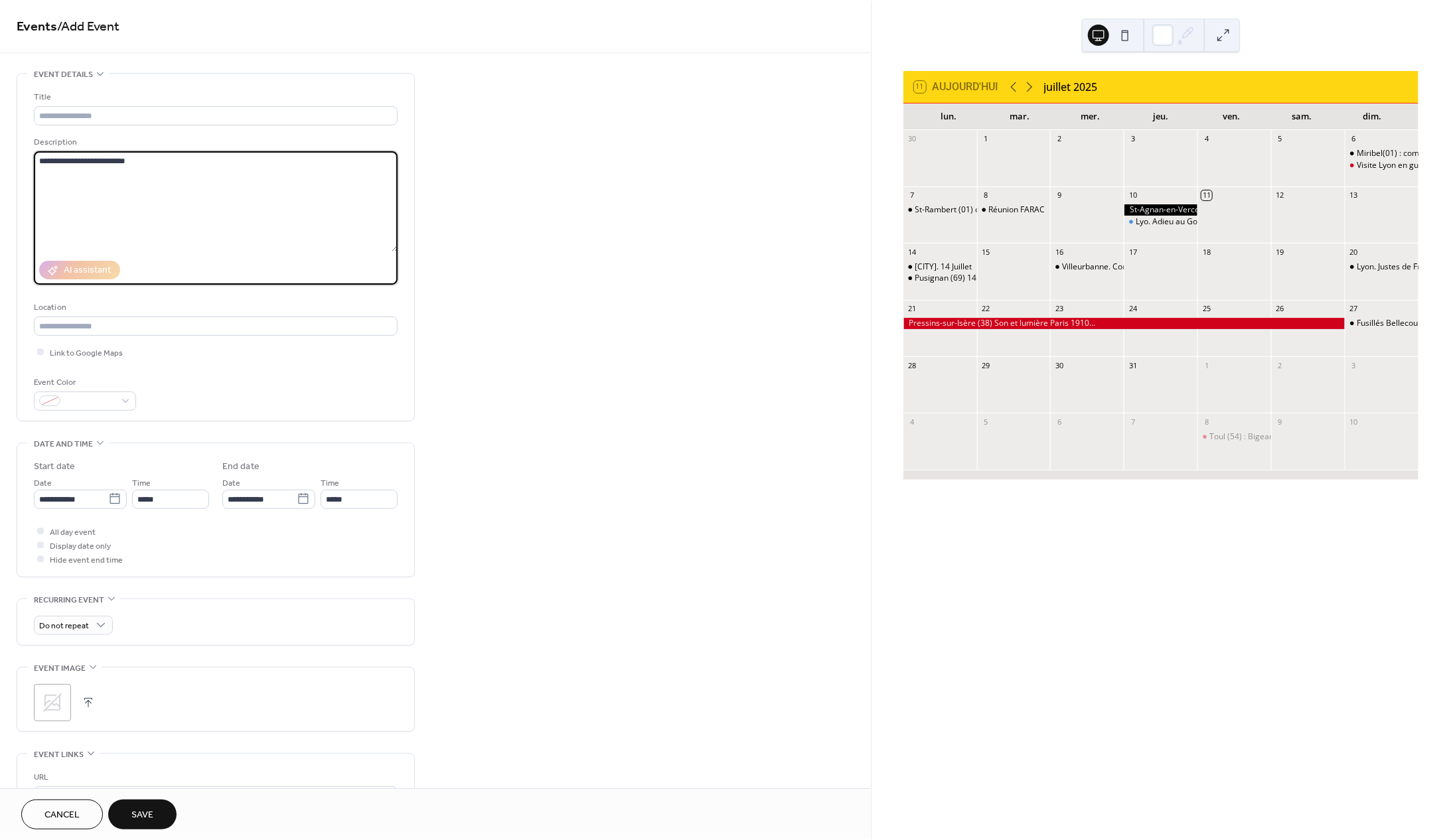 paste on "**********" 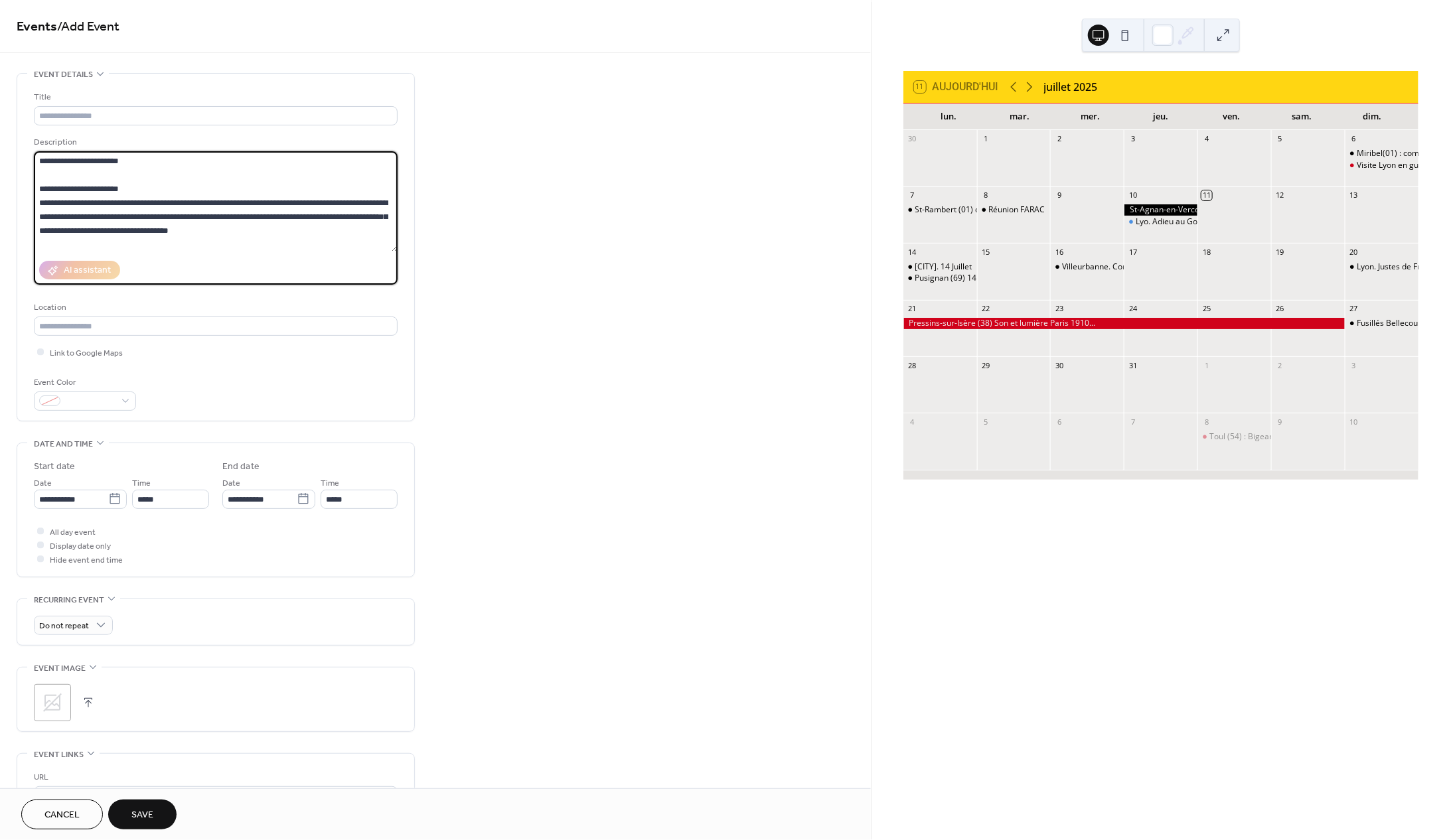 scroll, scrollTop: 28, scrollLeft: 0, axis: vertical 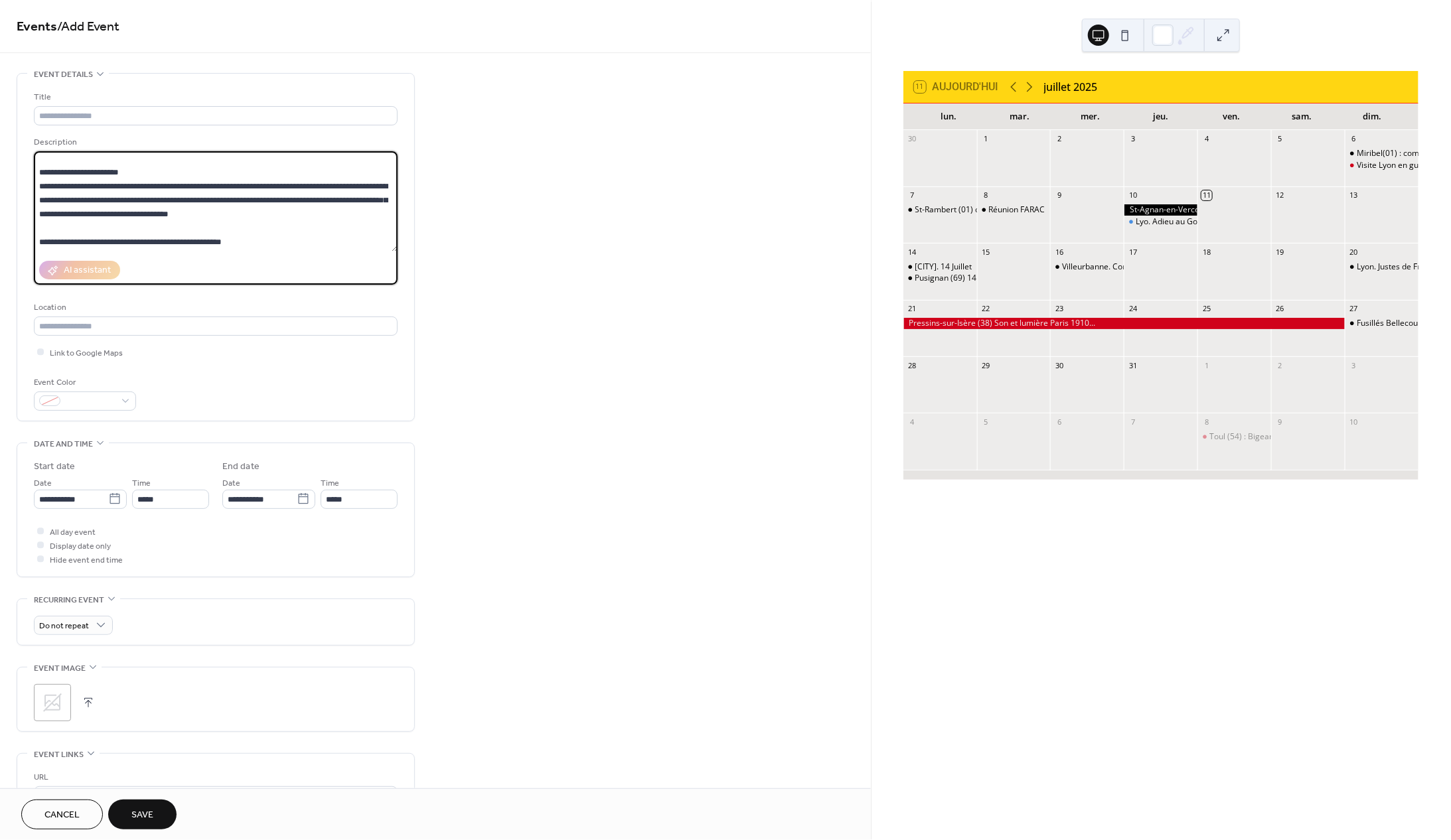 drag, startPoint x: 143, startPoint y: 163, endPoint x: -31, endPoint y: 157, distance: 174.10342 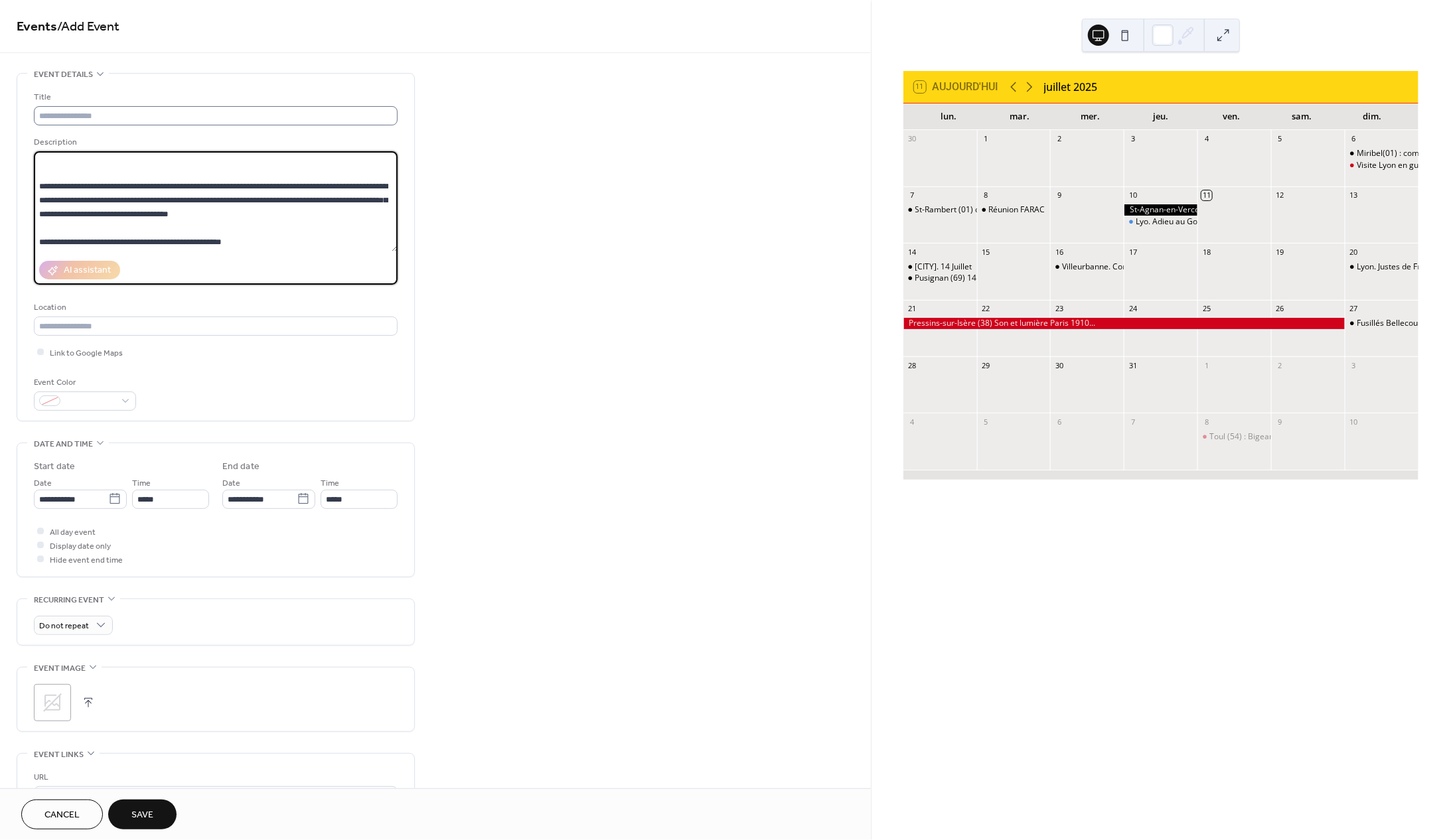 type on "**********" 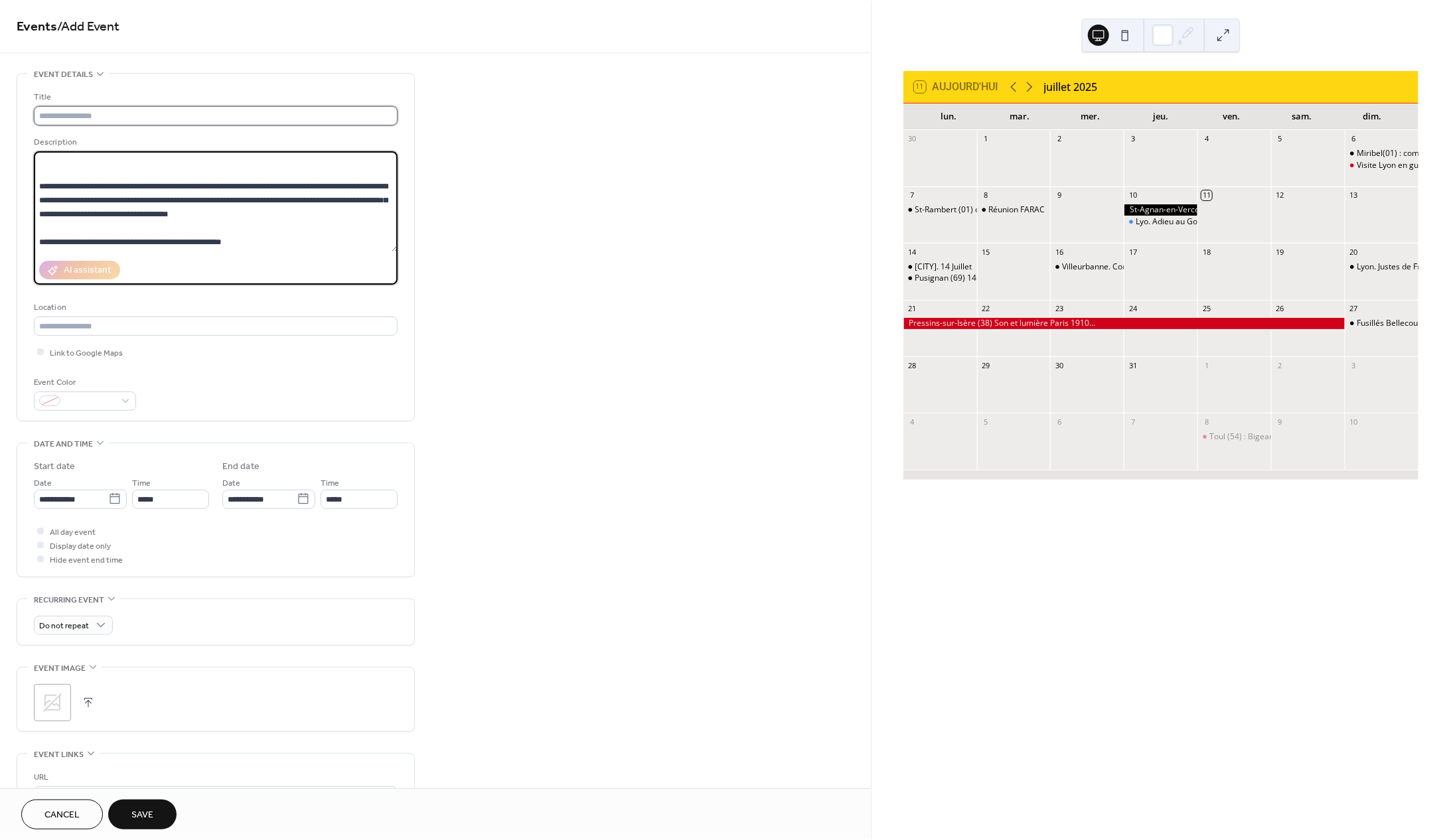 click at bounding box center (216, 115) 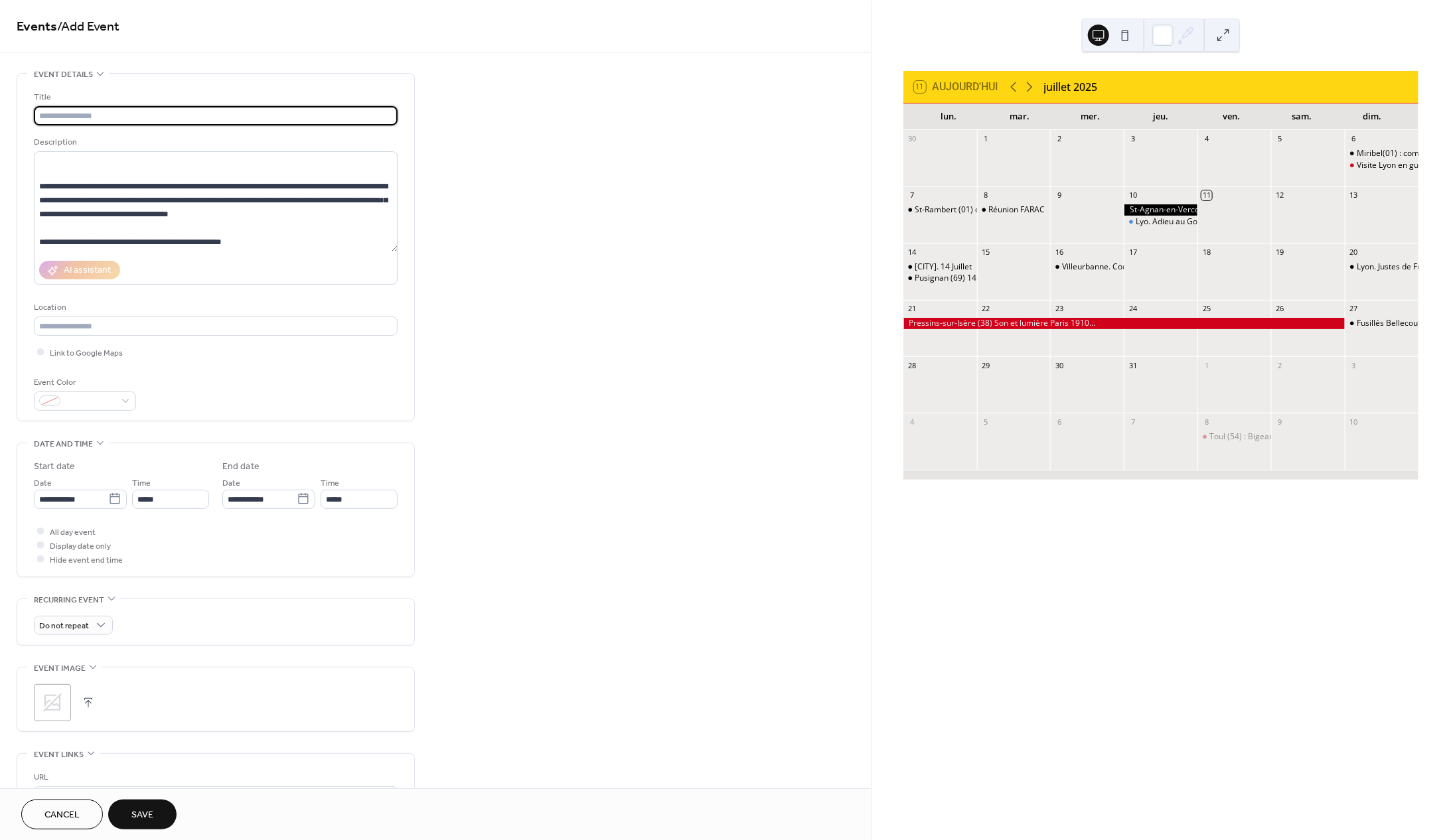 paste on "**********" 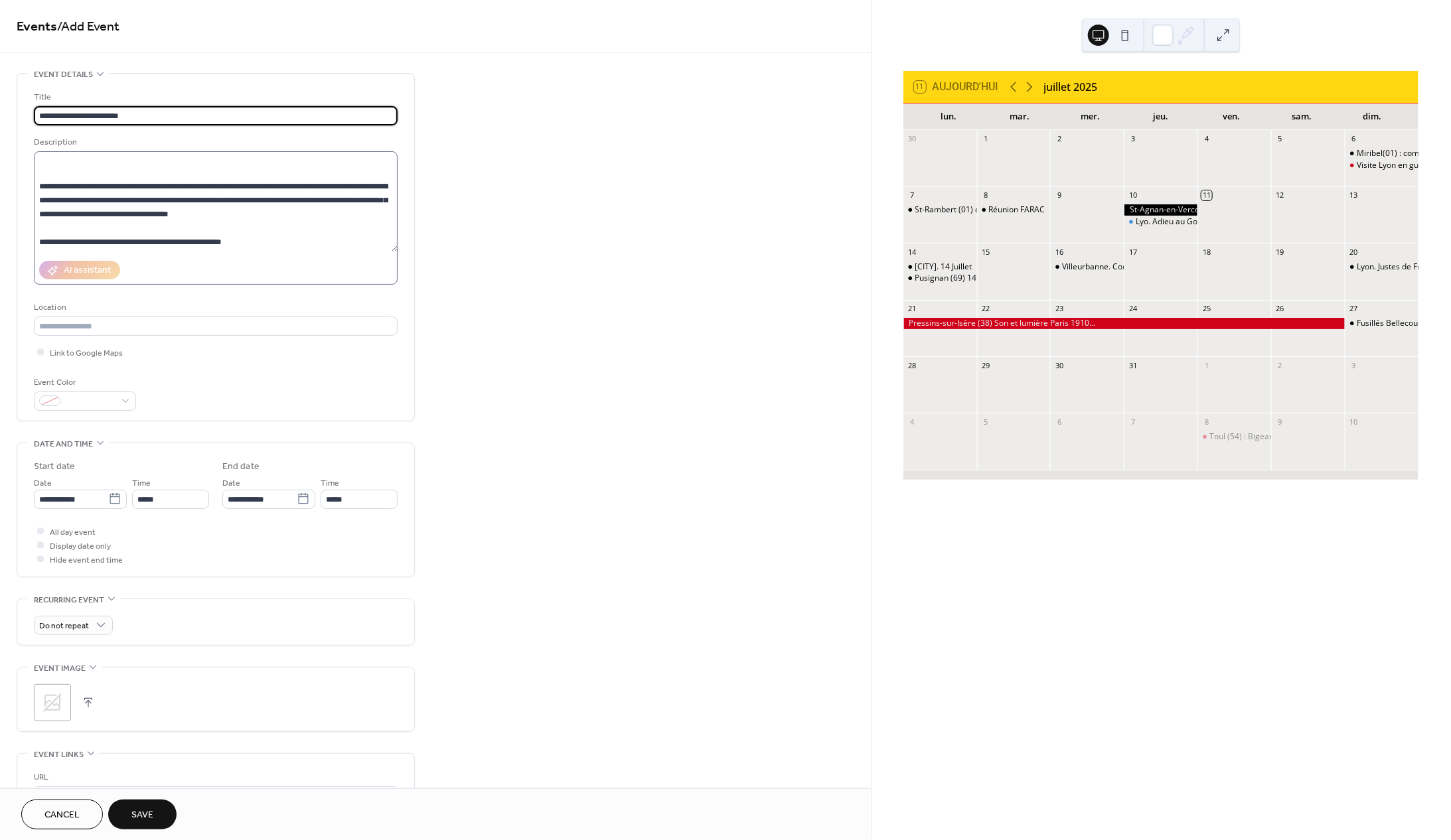 type on "**********" 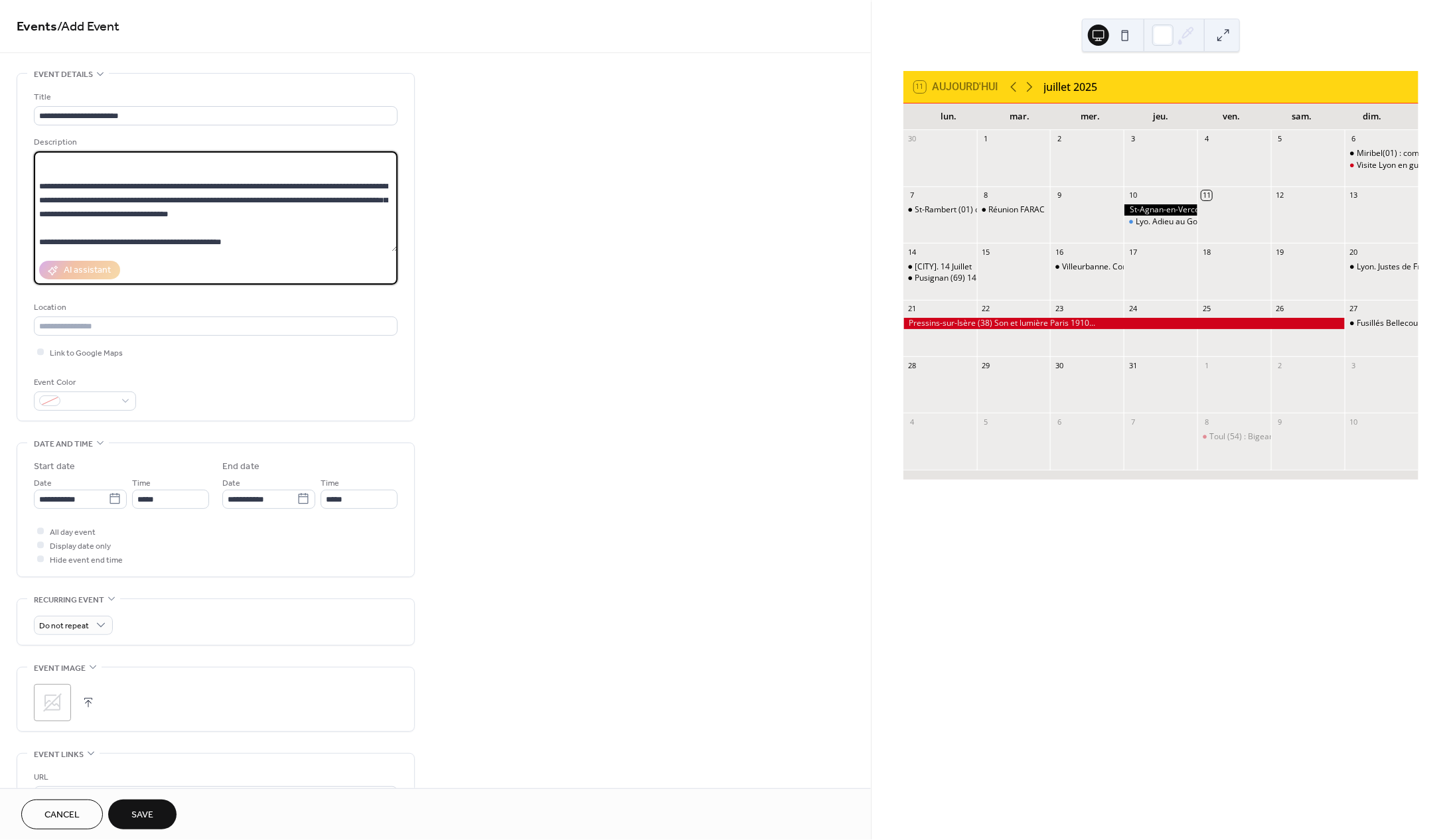 click on "**********" at bounding box center [216, 201] 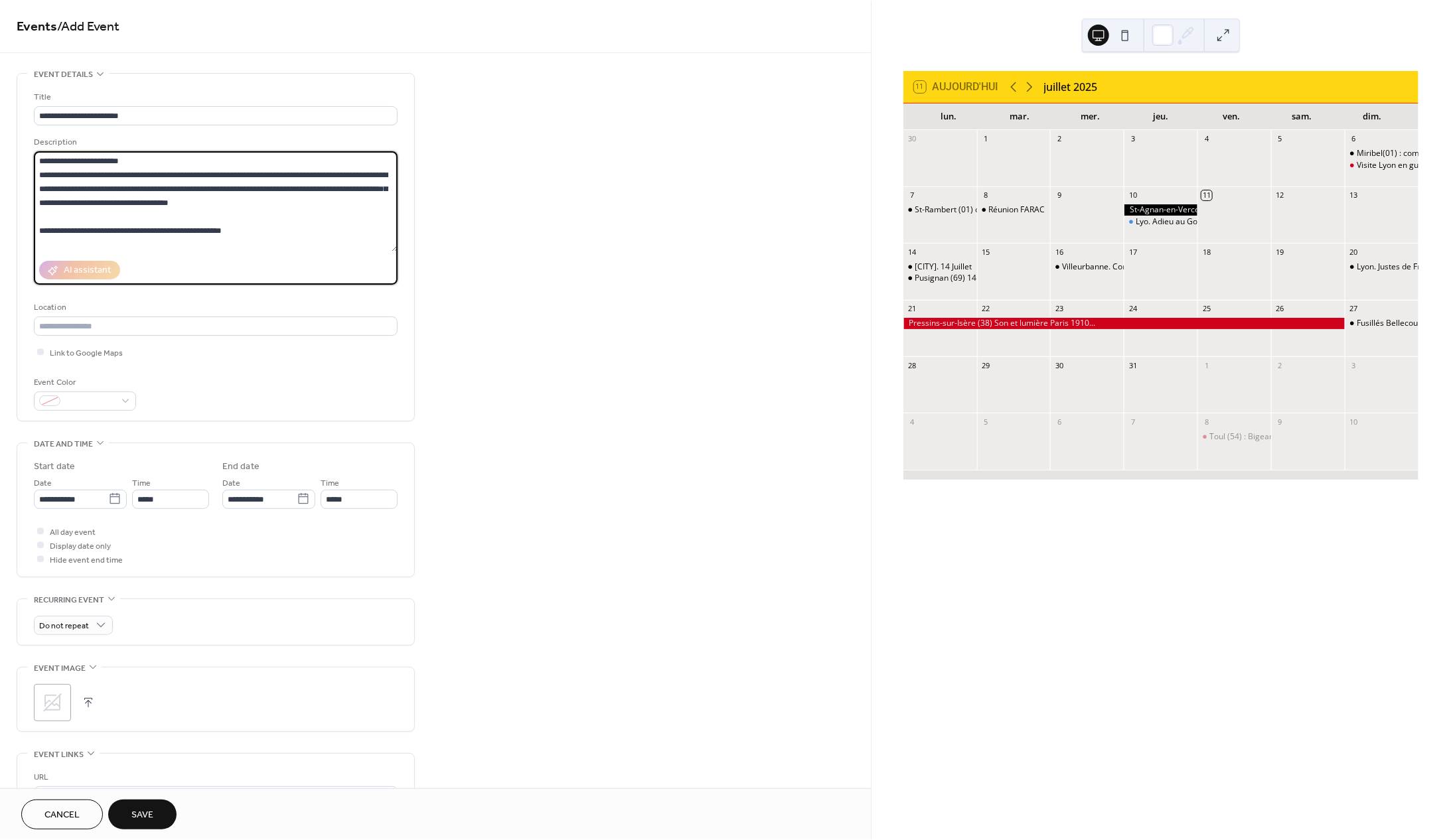 scroll, scrollTop: 3, scrollLeft: 0, axis: vertical 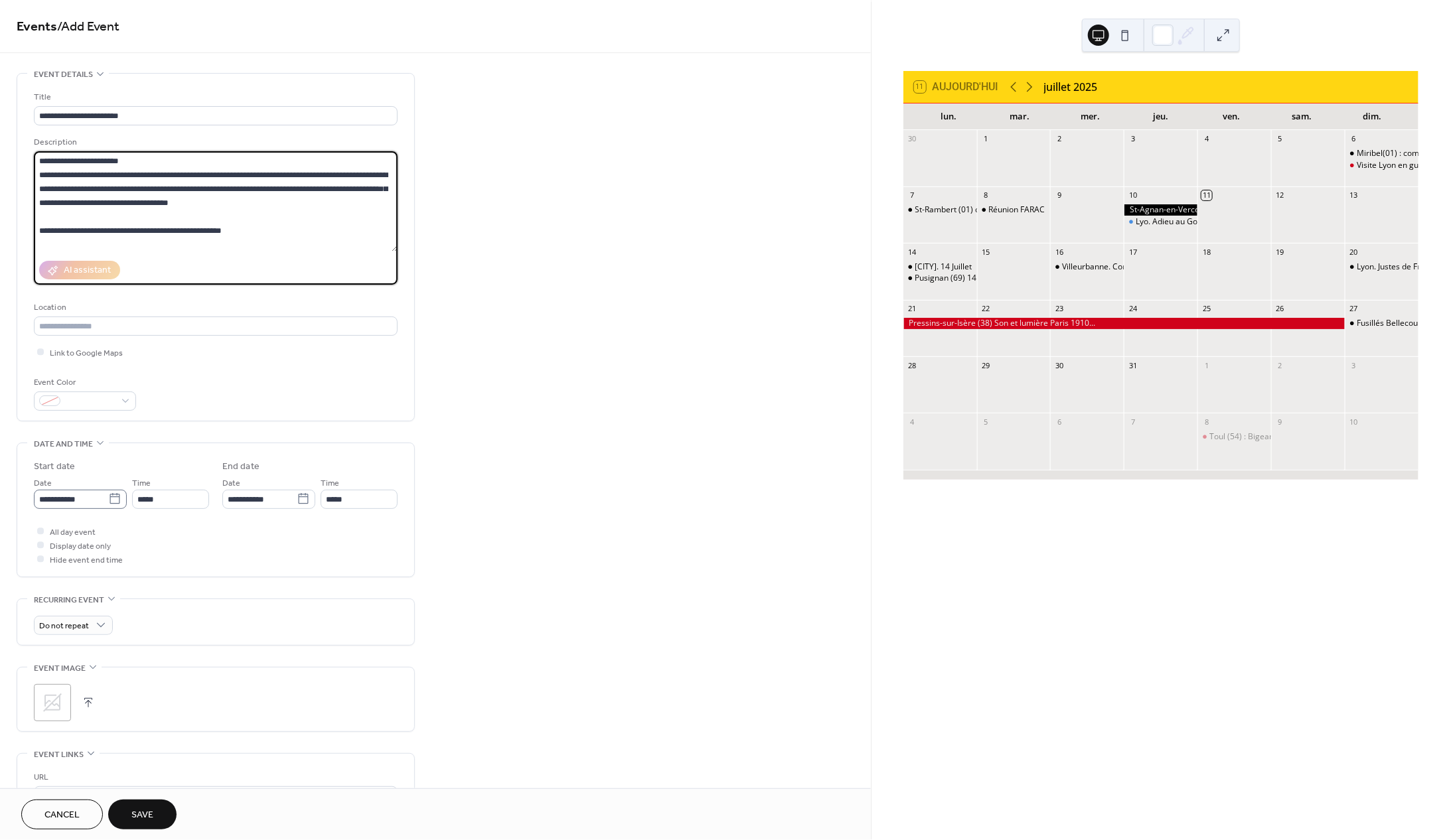 type on "**********" 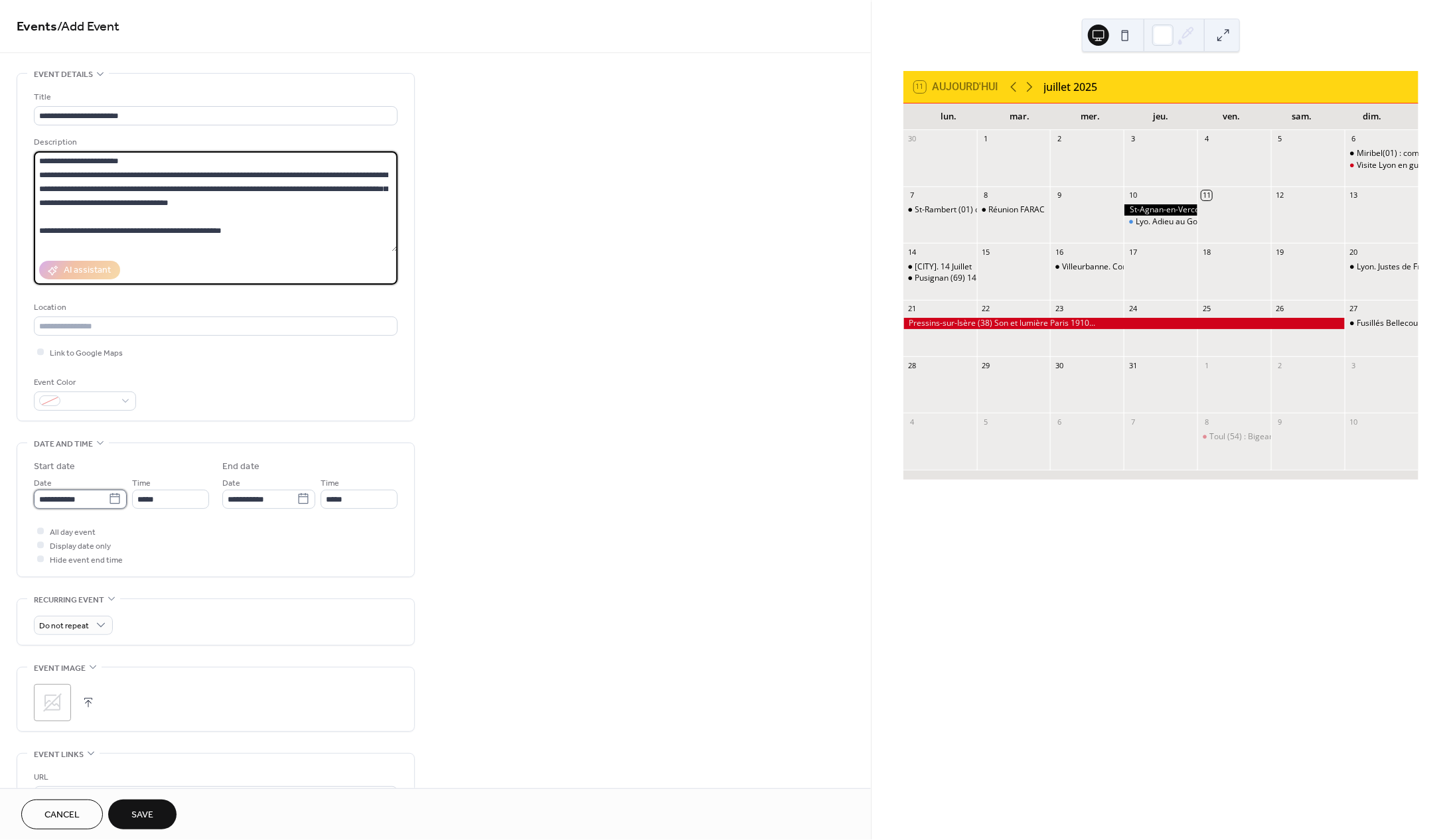 click on "**********" at bounding box center (71, 499) 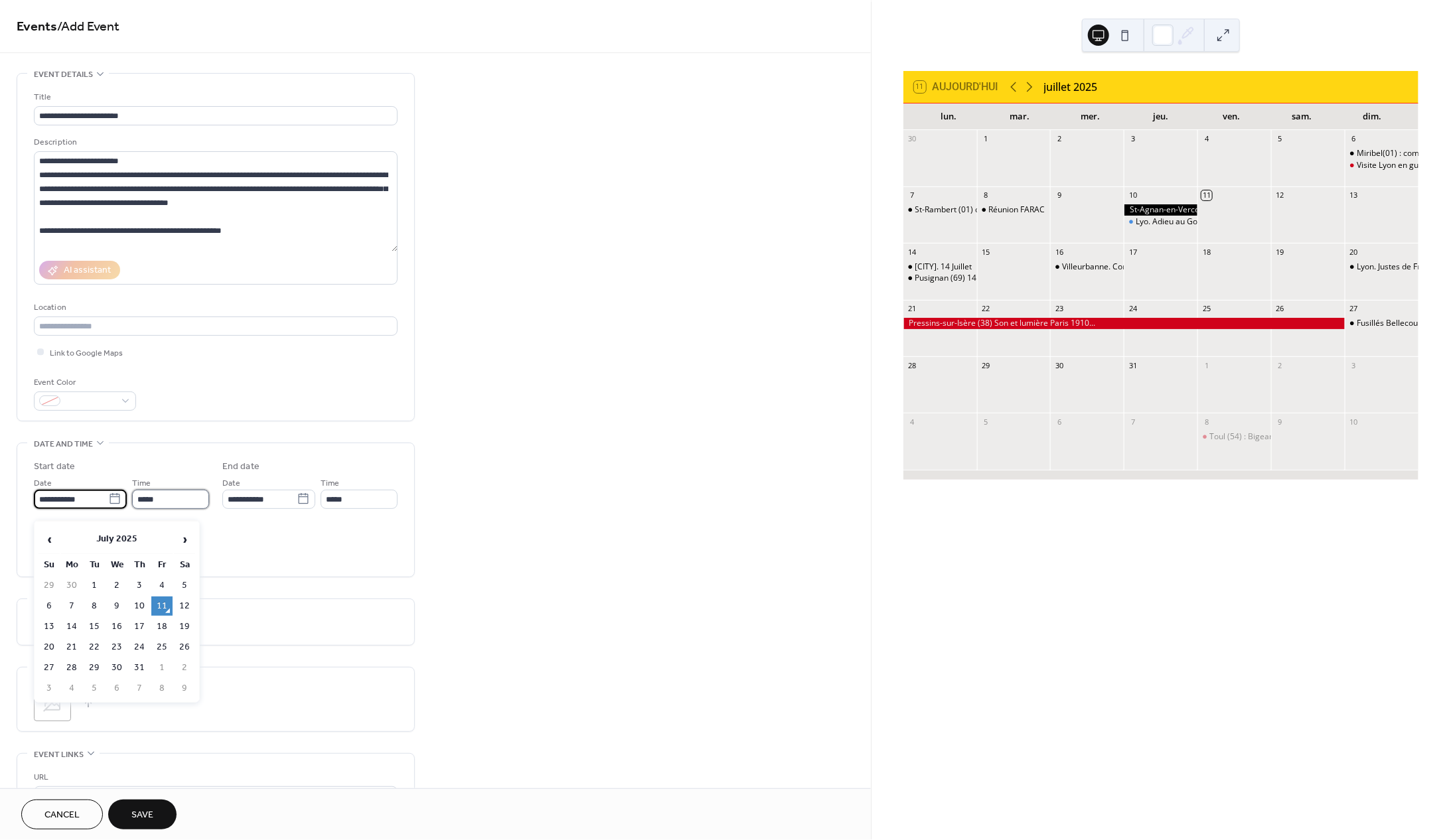 click on "*****" at bounding box center [171, 499] 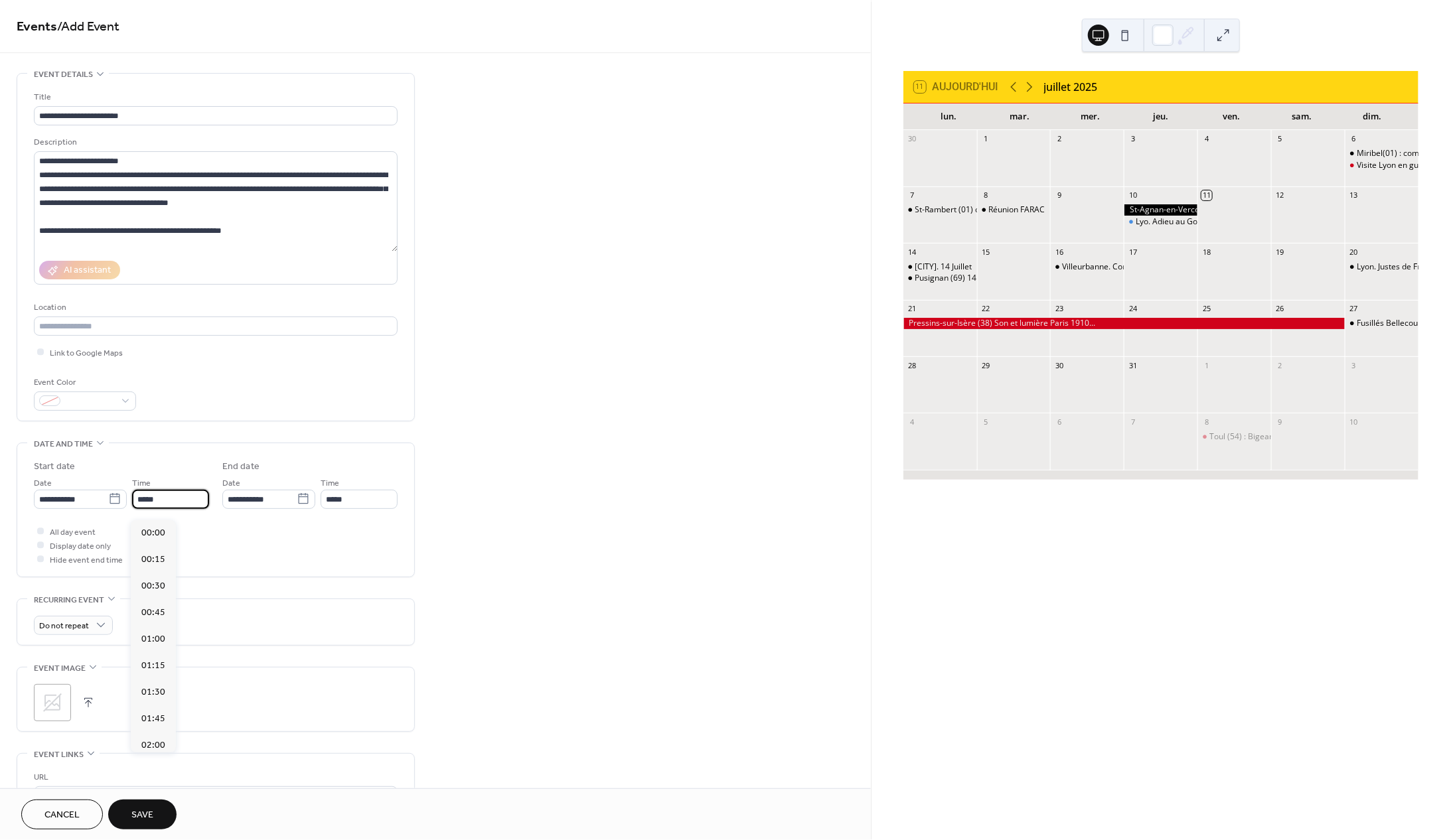 scroll, scrollTop: 1320, scrollLeft: 0, axis: vertical 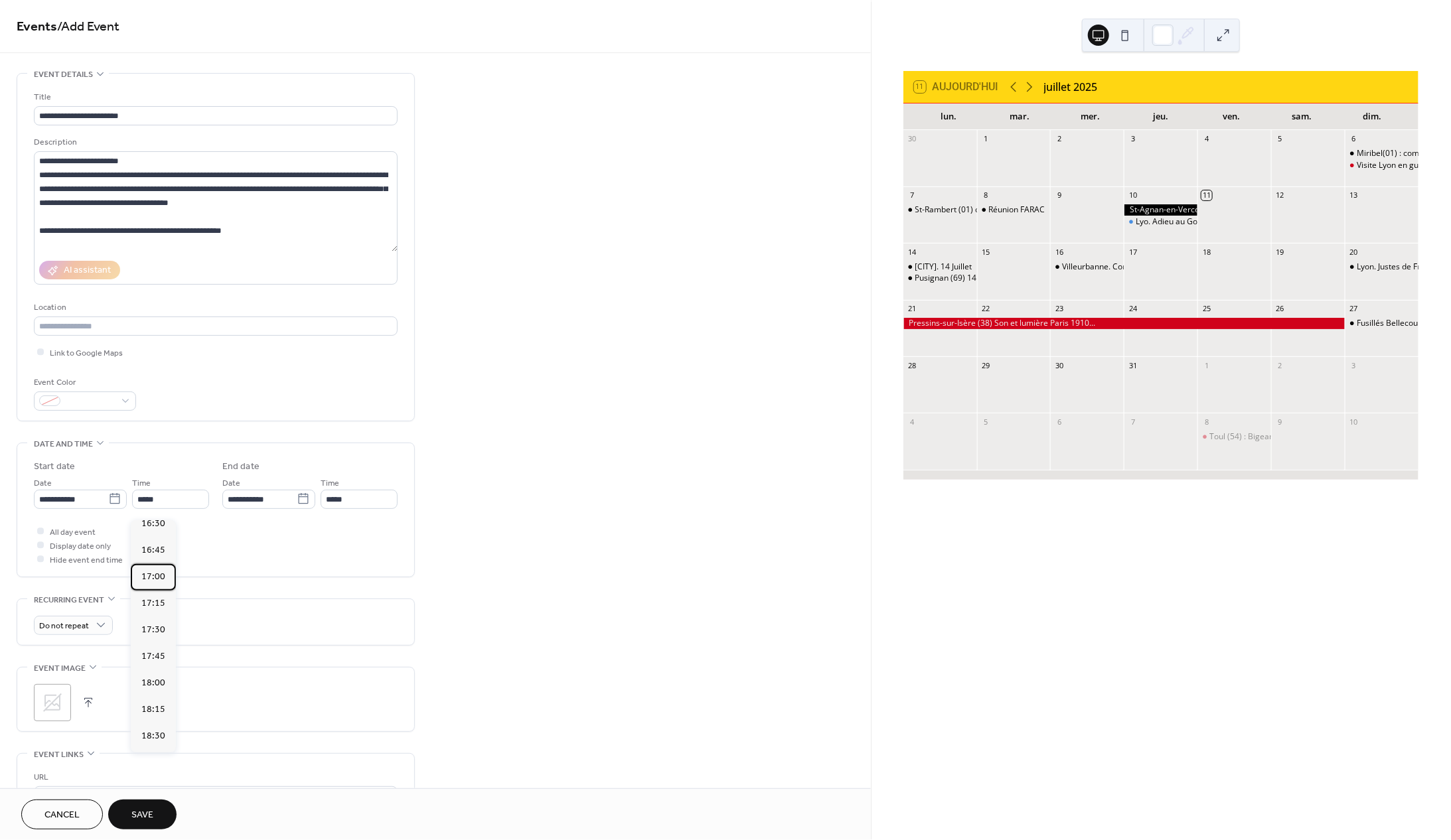 click on "17:00" at bounding box center [153, 577] 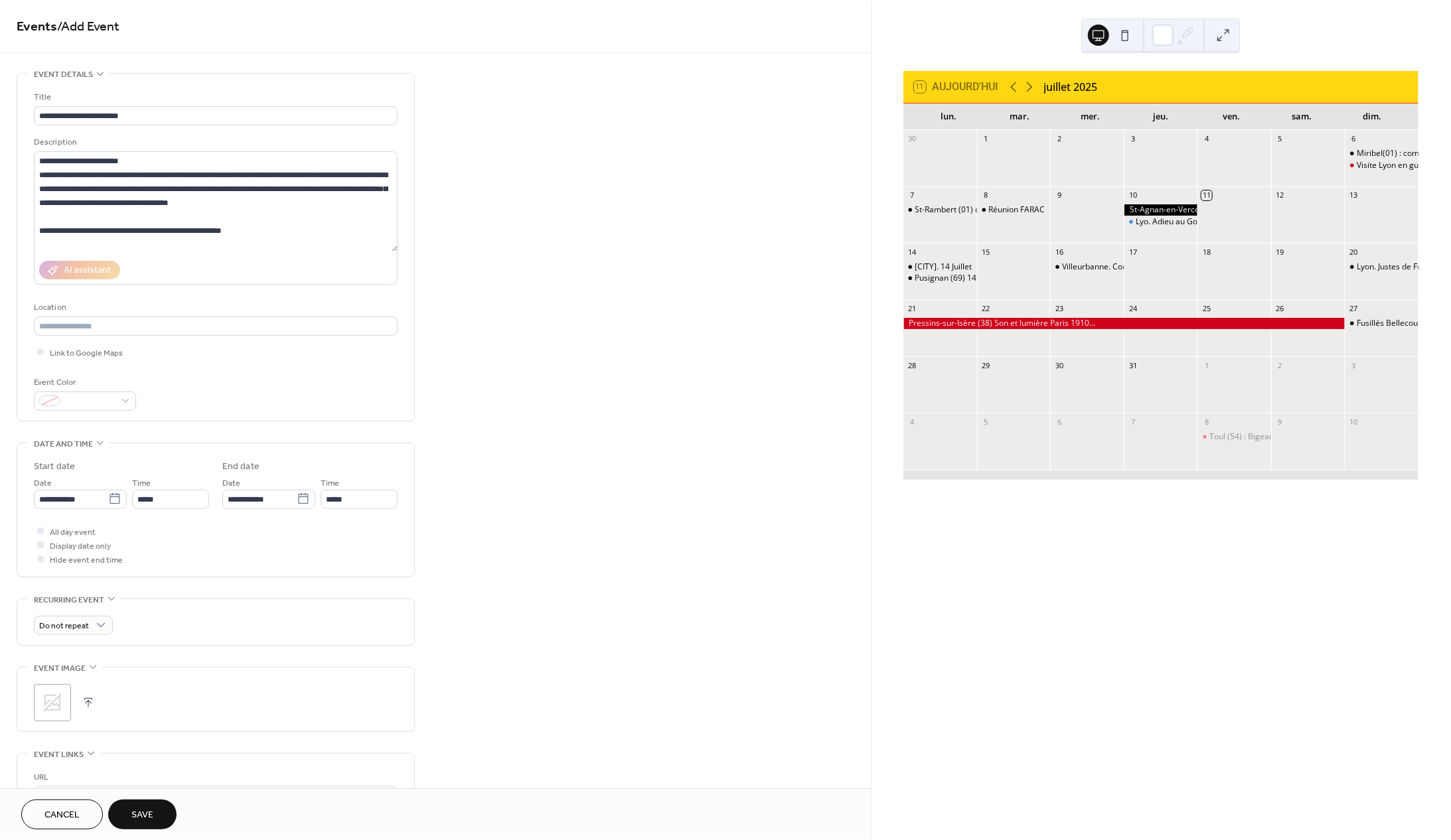 type on "*****" 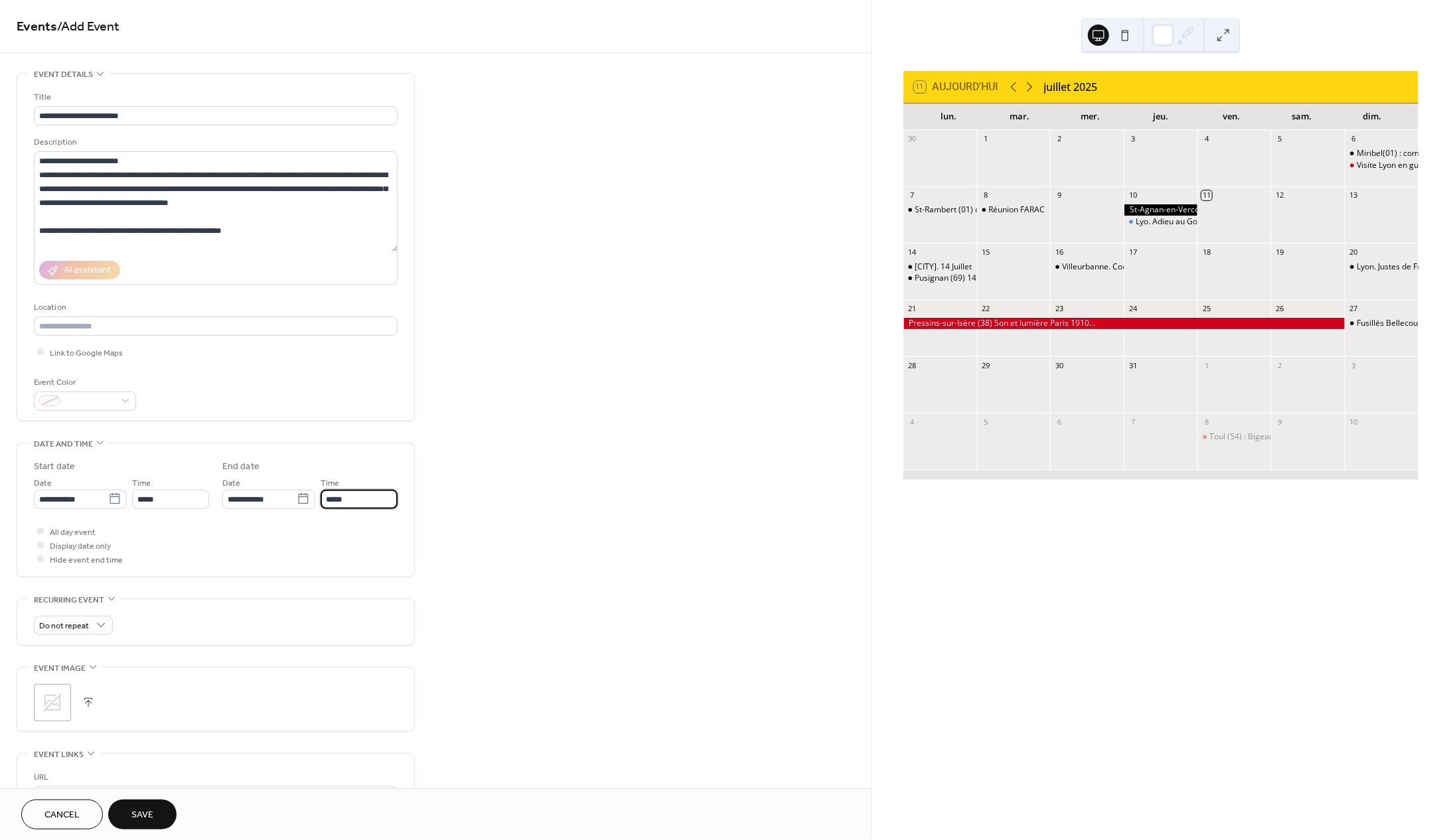 click on "*****" at bounding box center (359, 499) 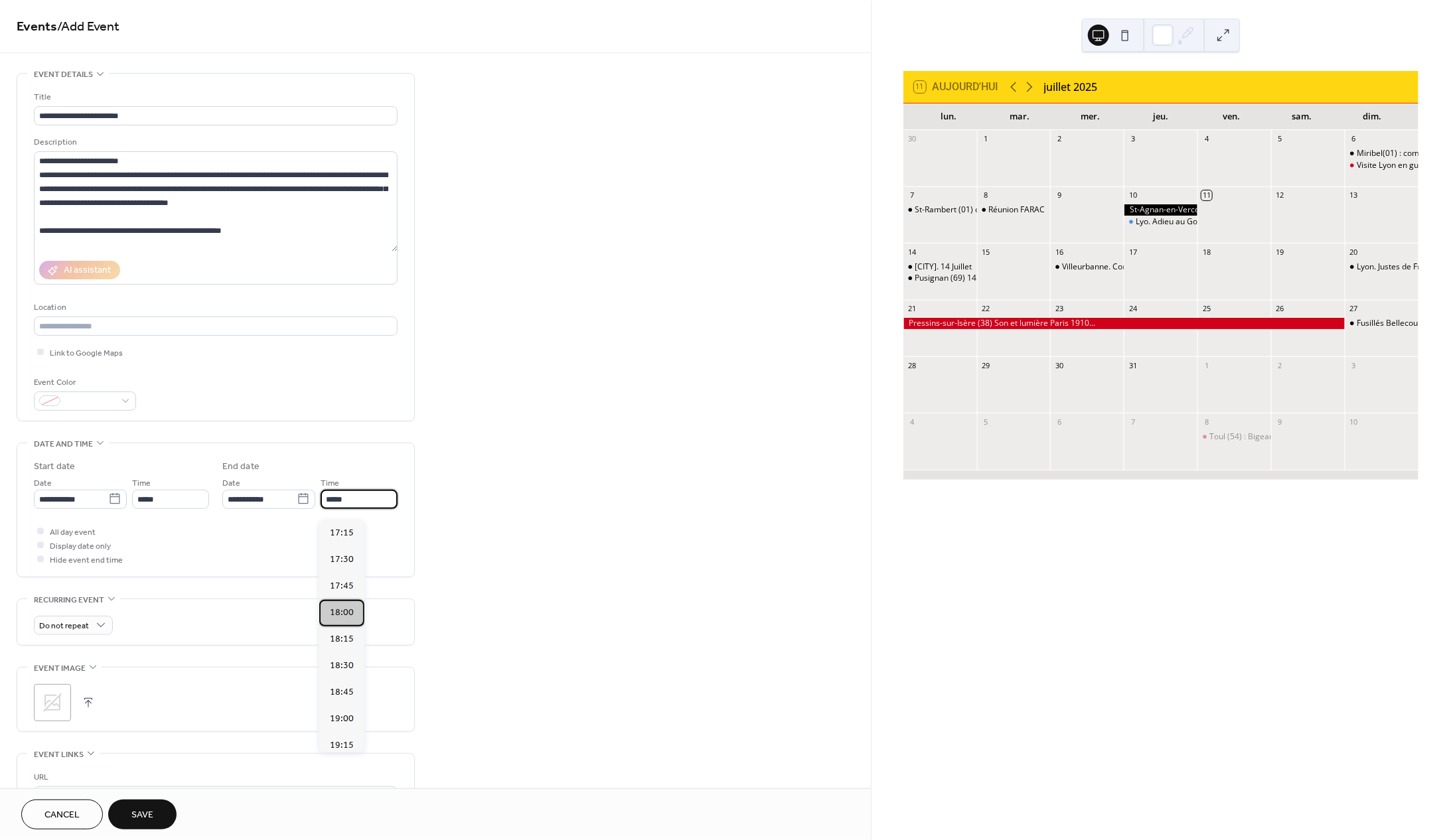 click on "18:00" at bounding box center (342, 612) 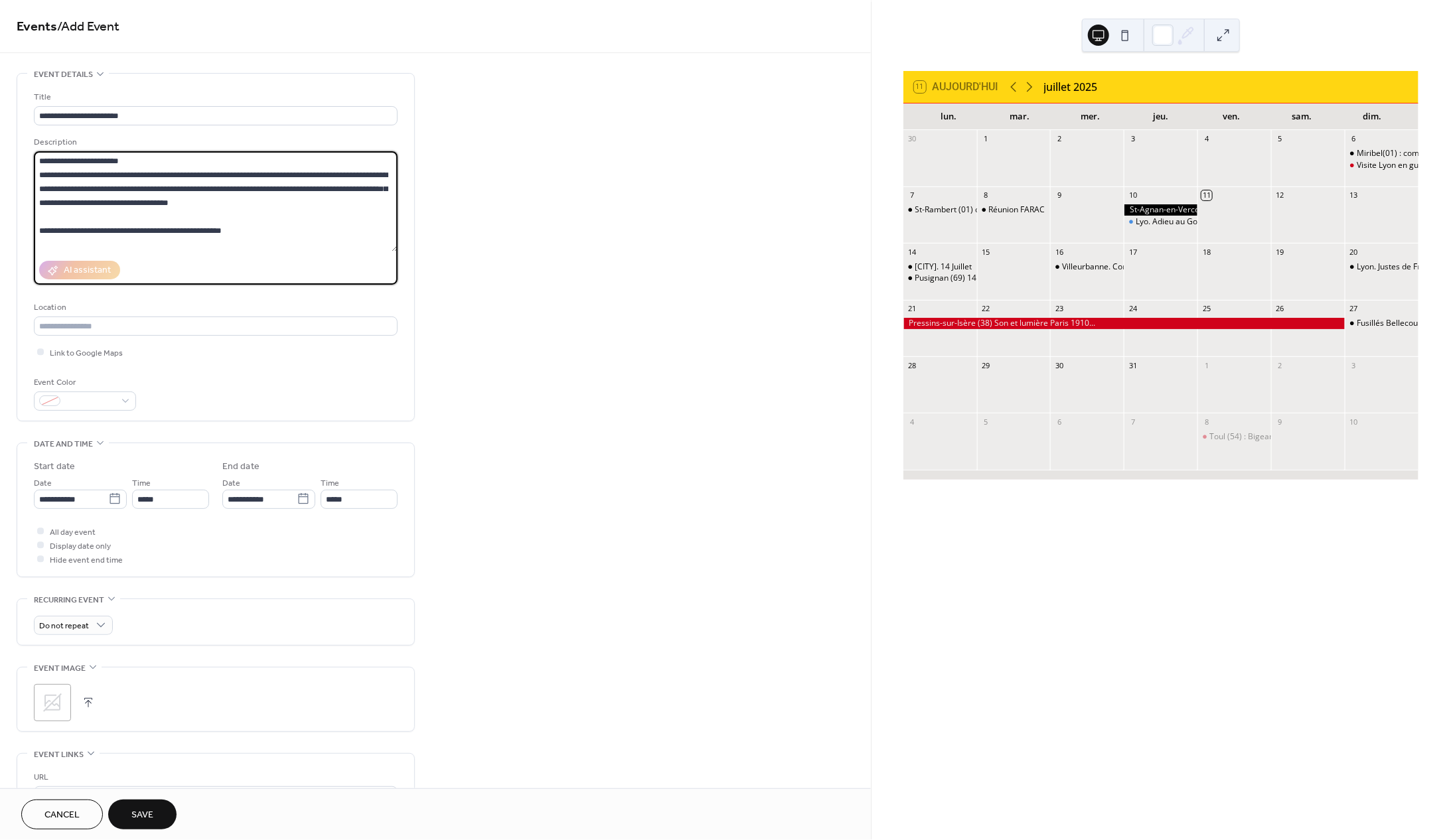 drag, startPoint x: 47, startPoint y: 230, endPoint x: 303, endPoint y: 230, distance: 256 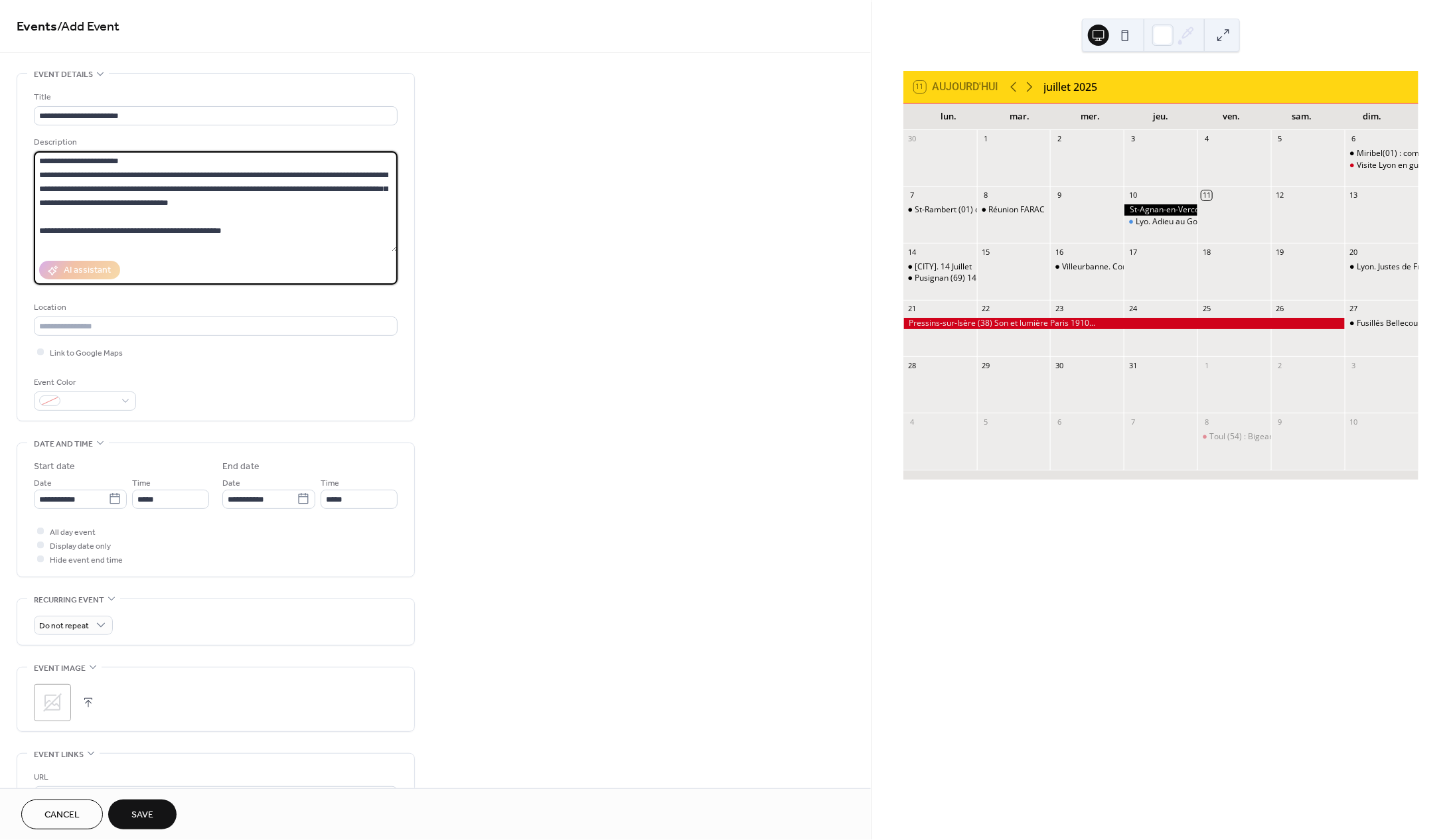 click on "**********" at bounding box center [216, 201] 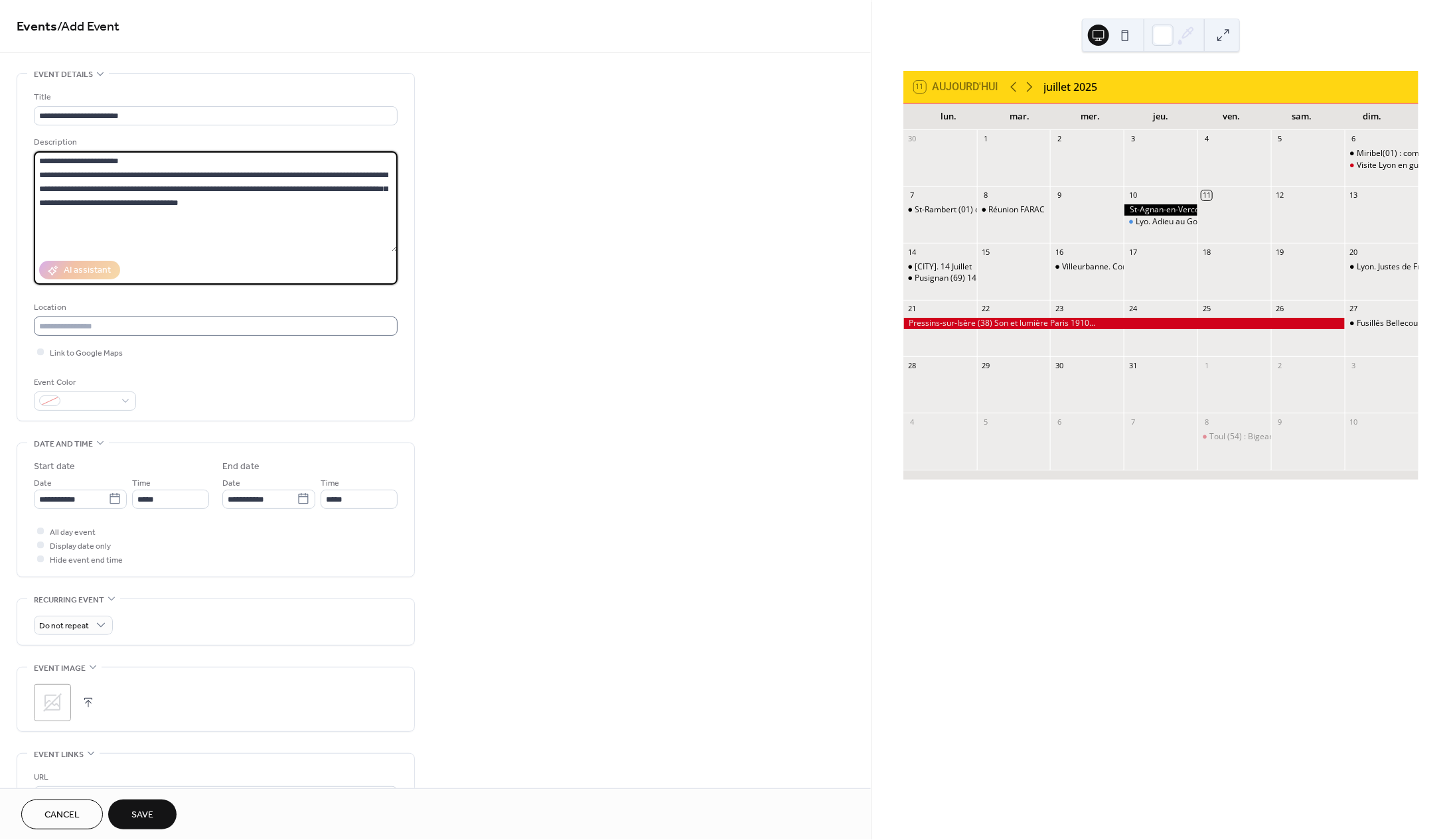type on "**********" 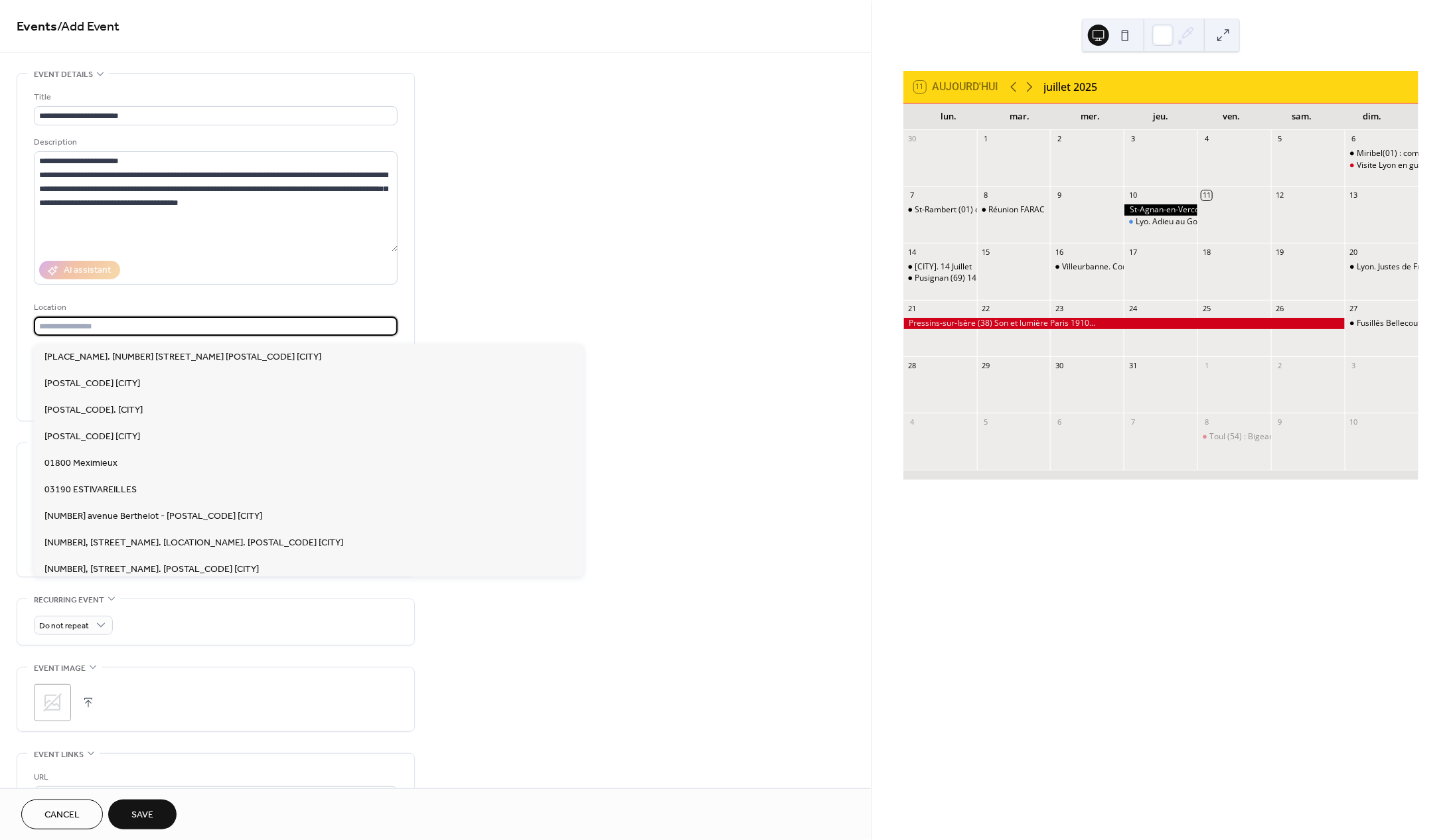 click at bounding box center (216, 326) 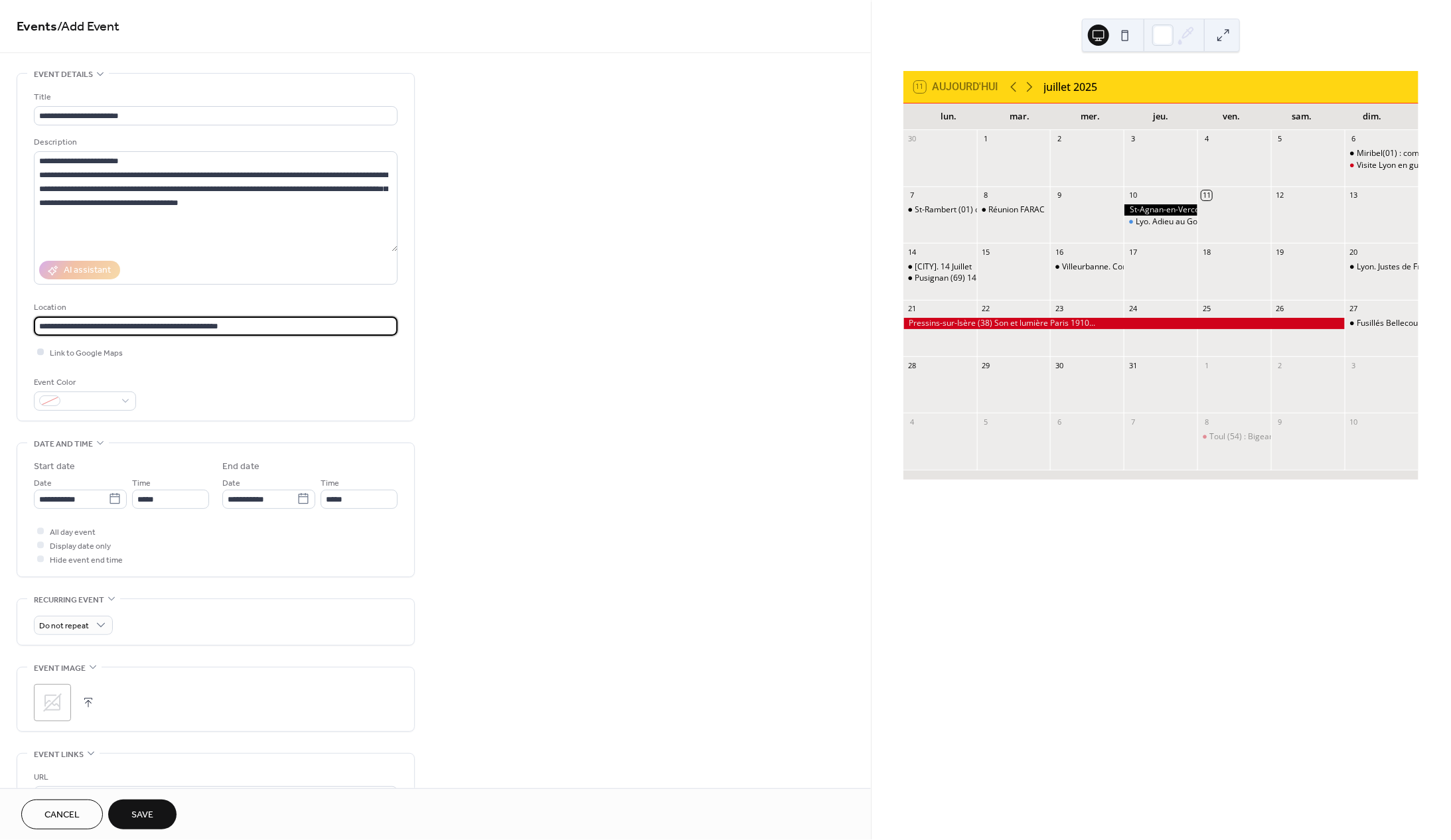 type on "**********" 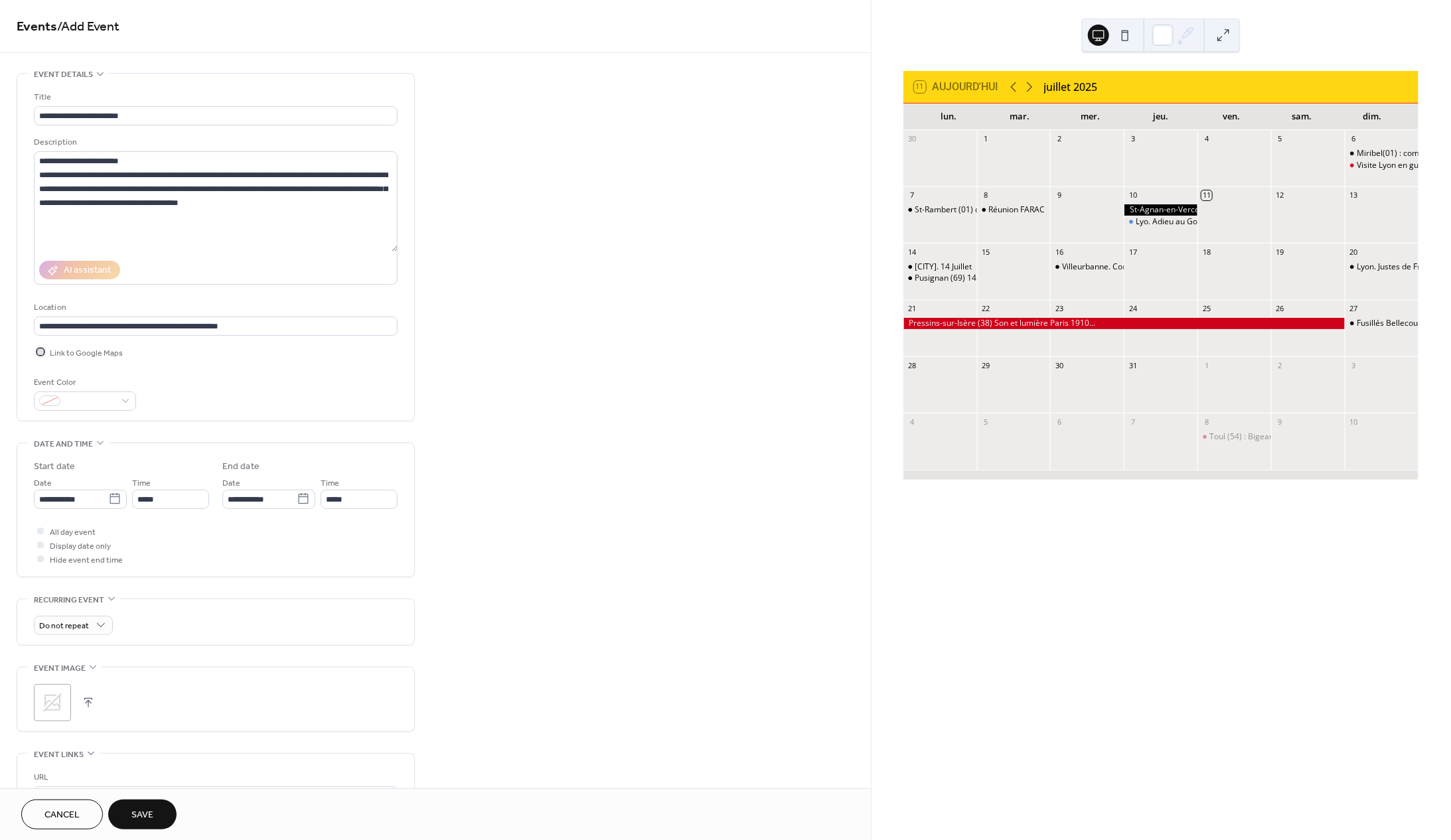 click at bounding box center (40, 352) 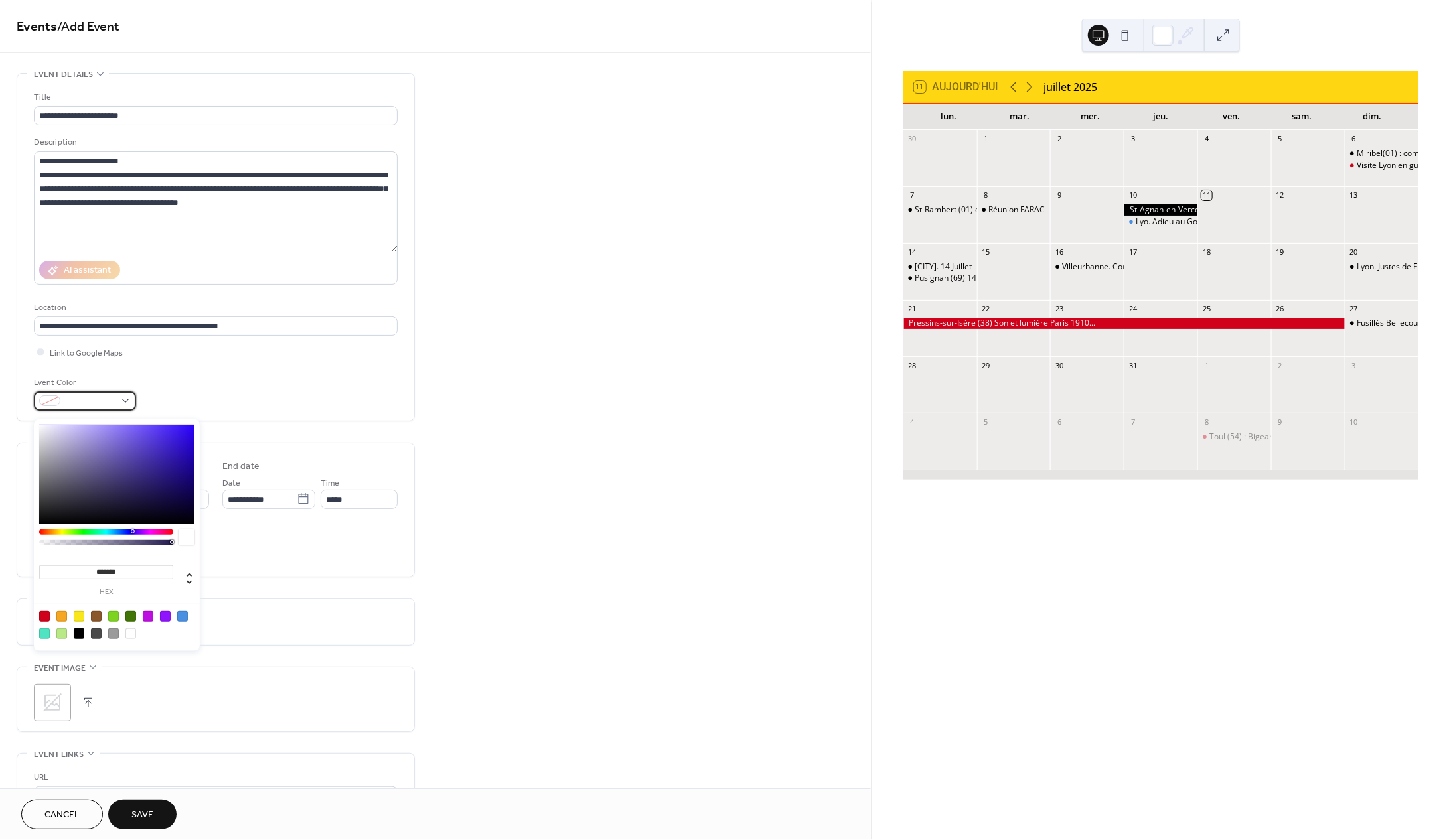 click at bounding box center [90, 401] 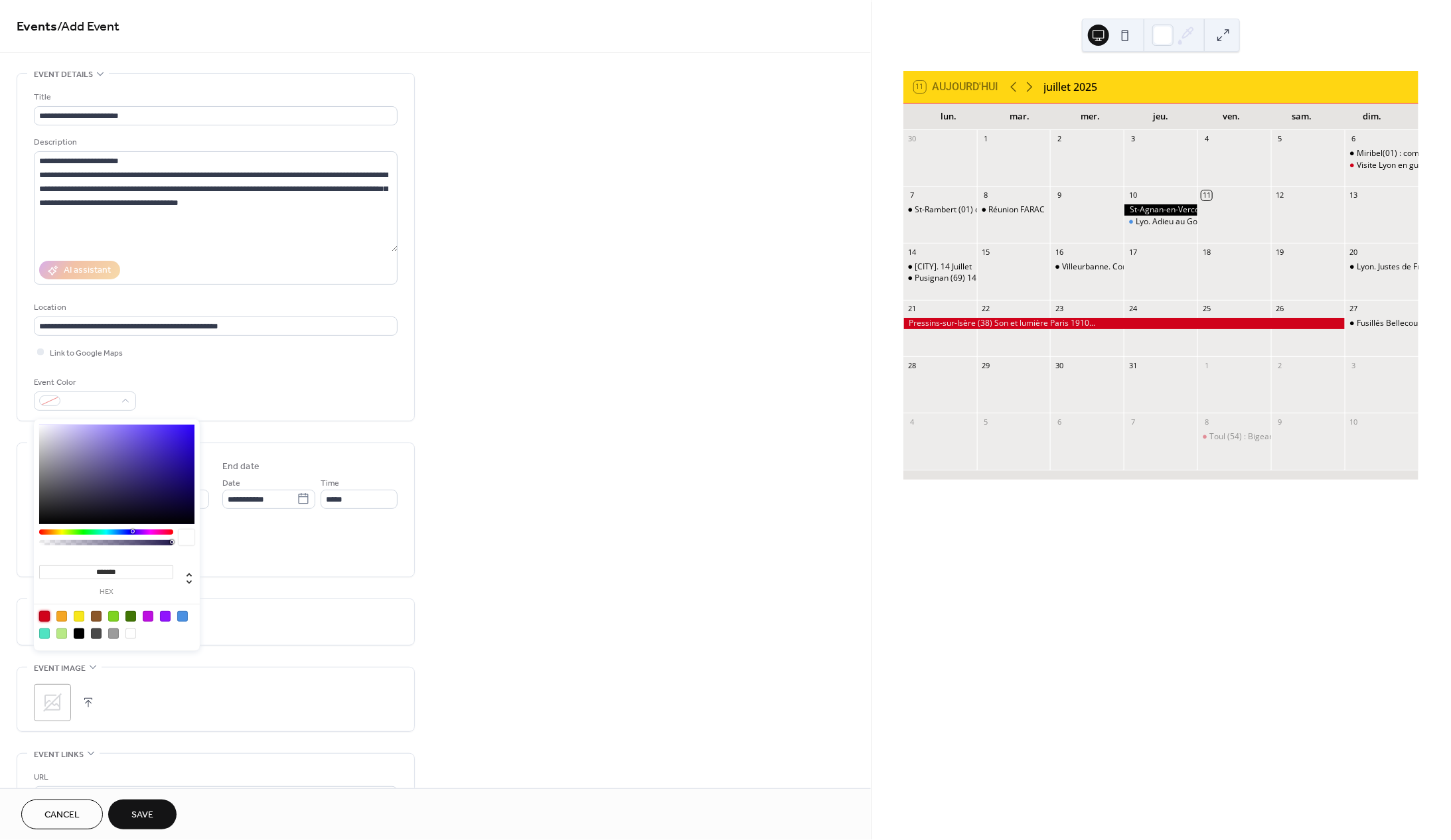 click at bounding box center (44, 616) 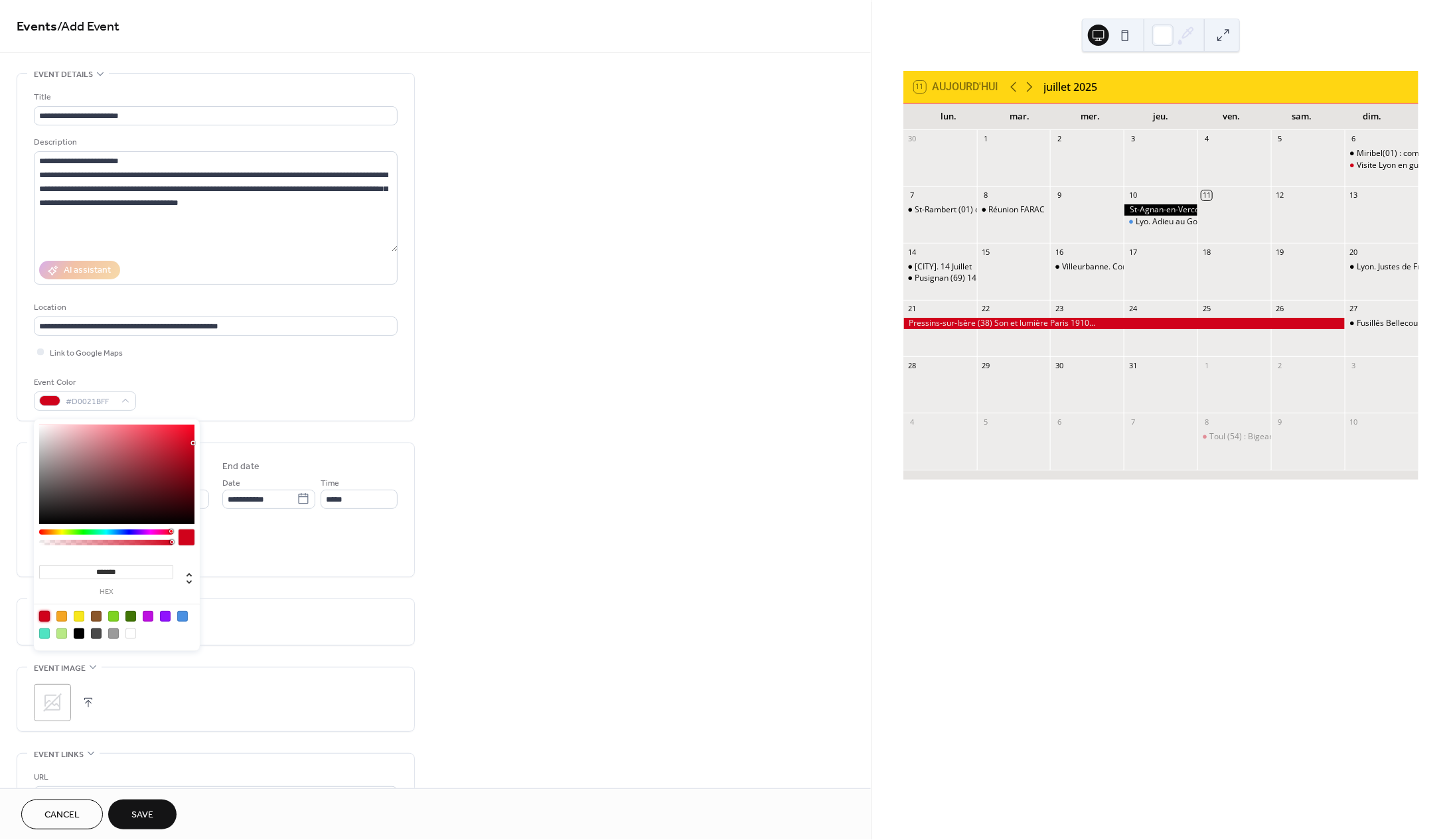 click on "Save" at bounding box center (142, 815) 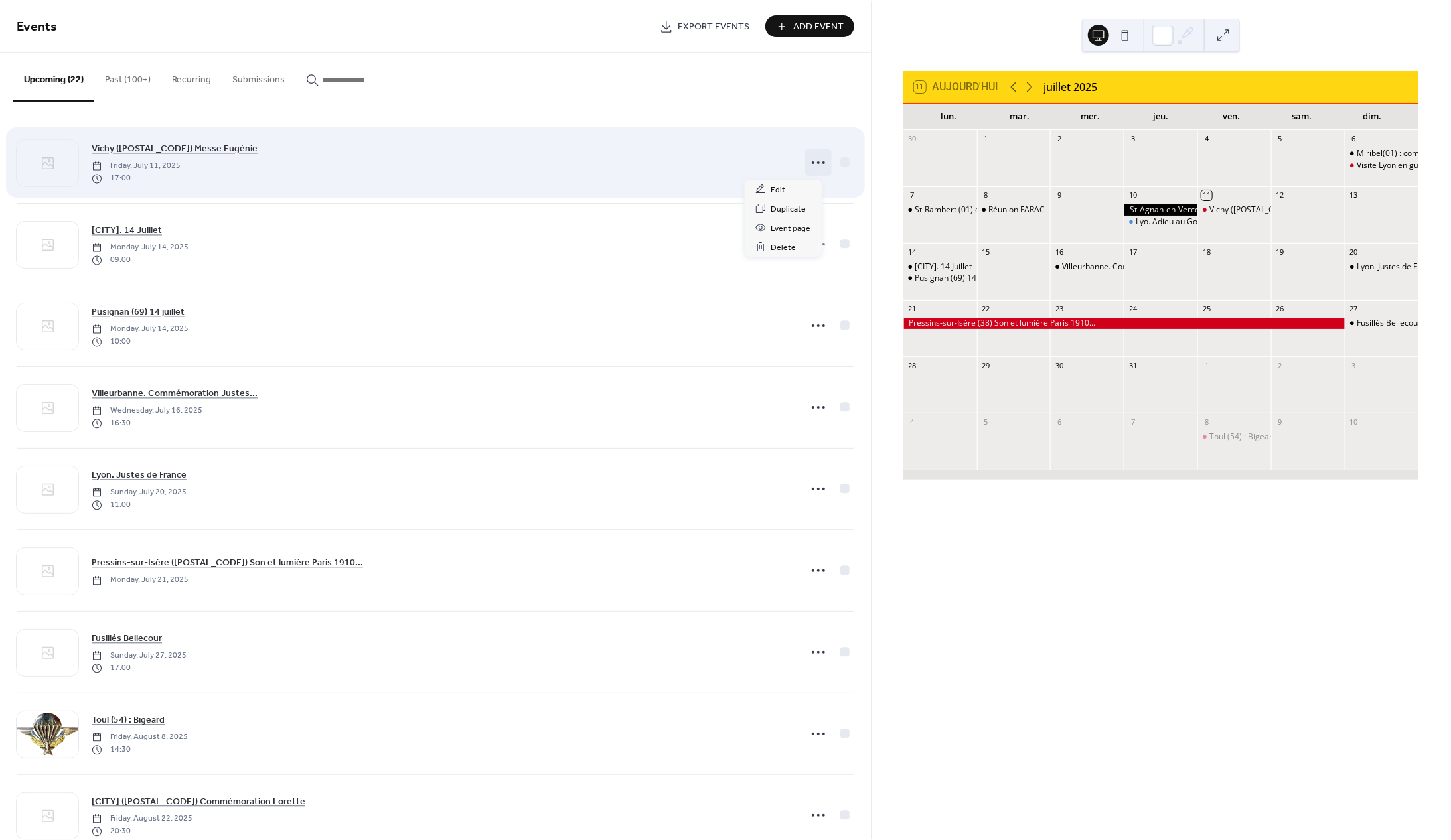click 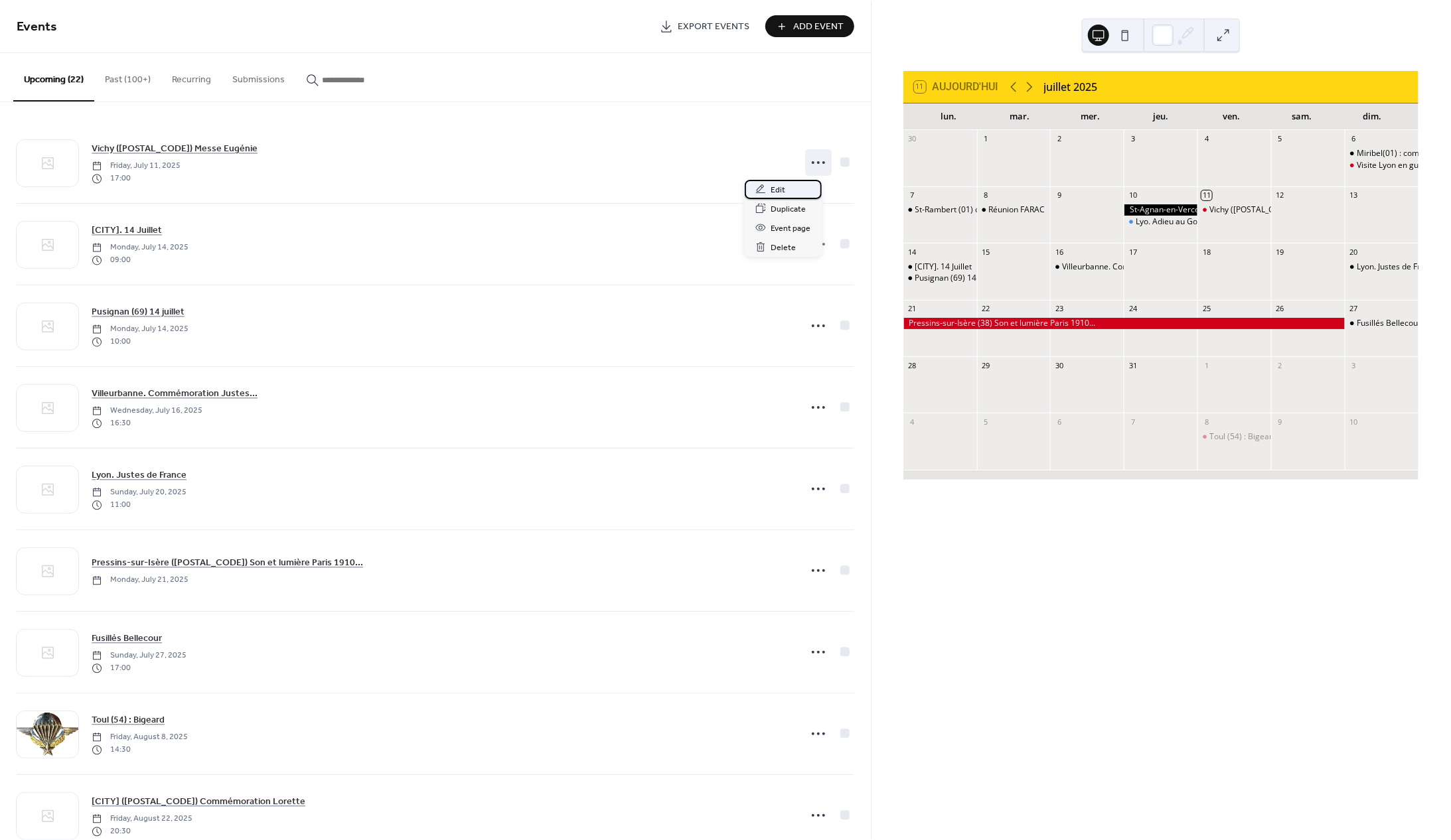 click on "Edit" at bounding box center [779, 190] 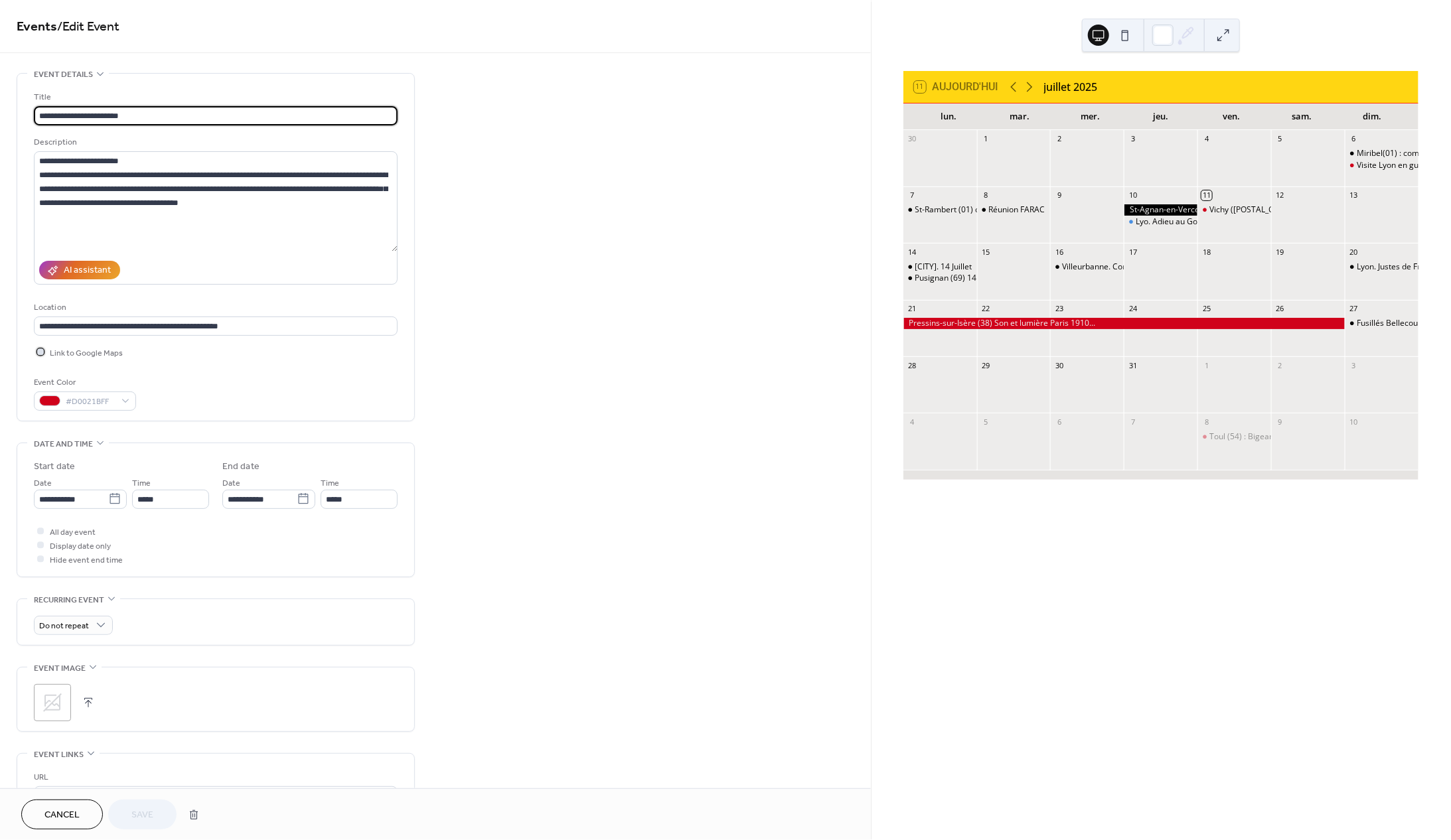 click at bounding box center (40, 352) 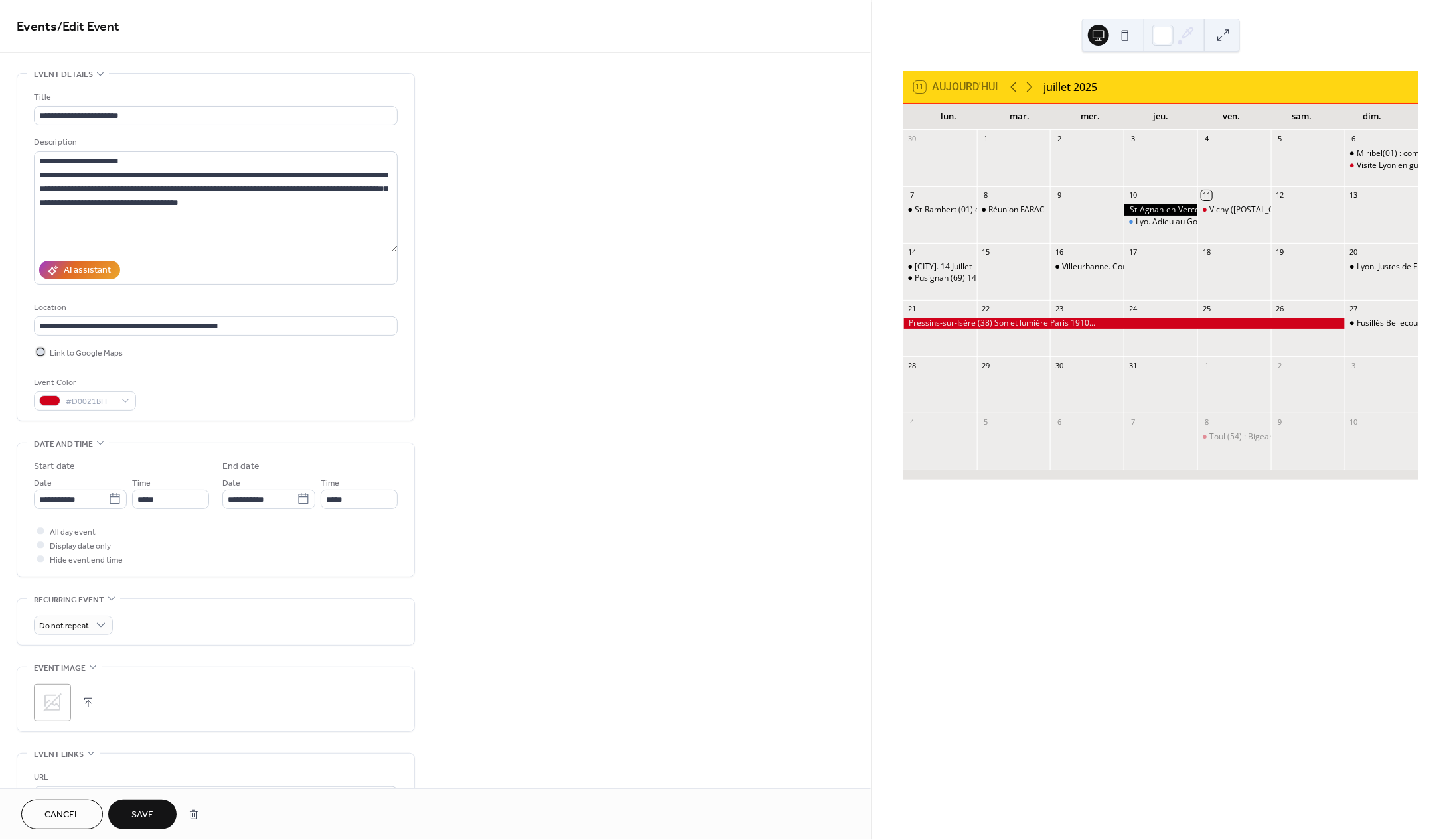 drag, startPoint x: 43, startPoint y: 358, endPoint x: 50, endPoint y: 358, distance: 7 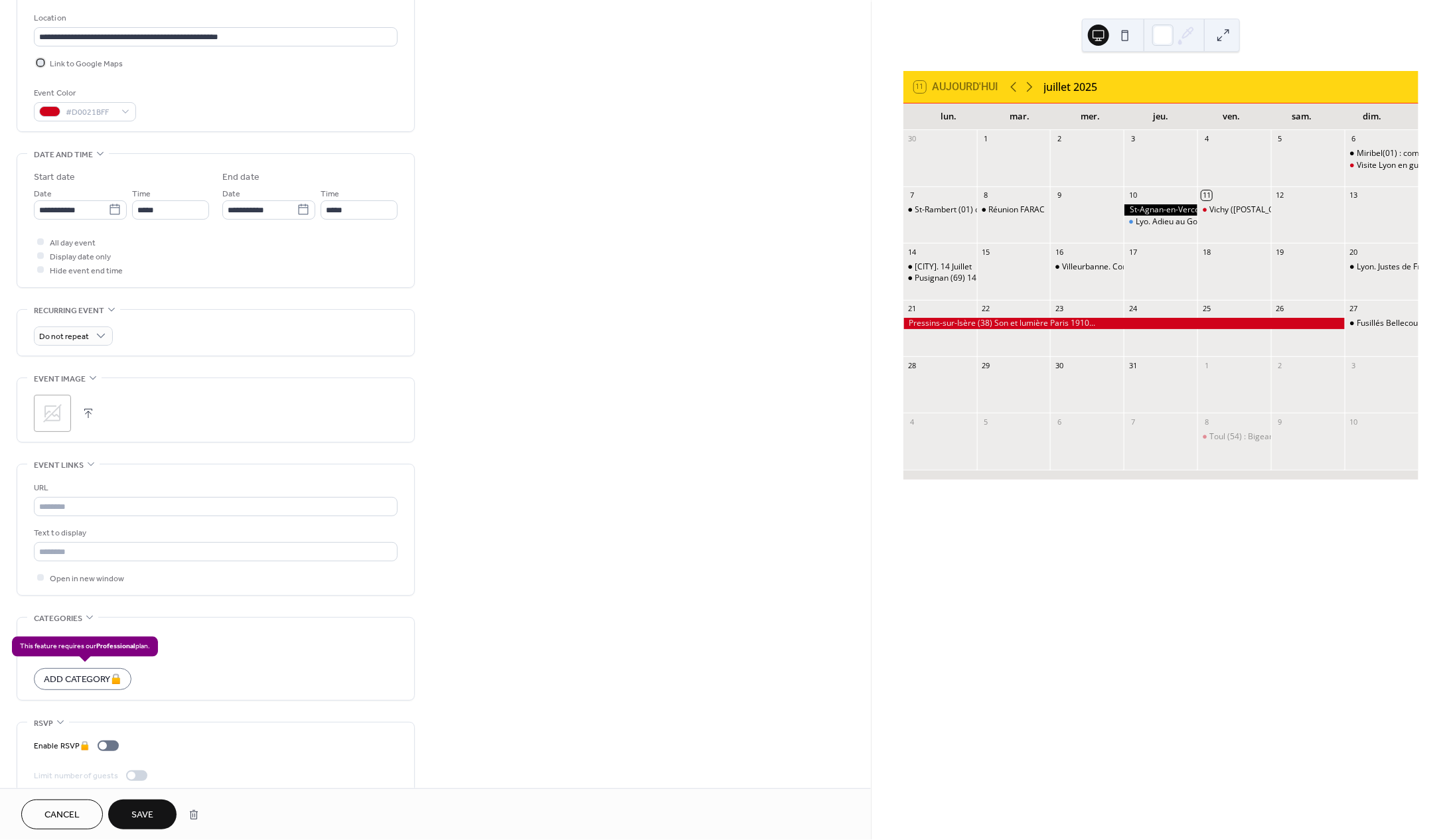 scroll, scrollTop: 271, scrollLeft: 0, axis: vertical 